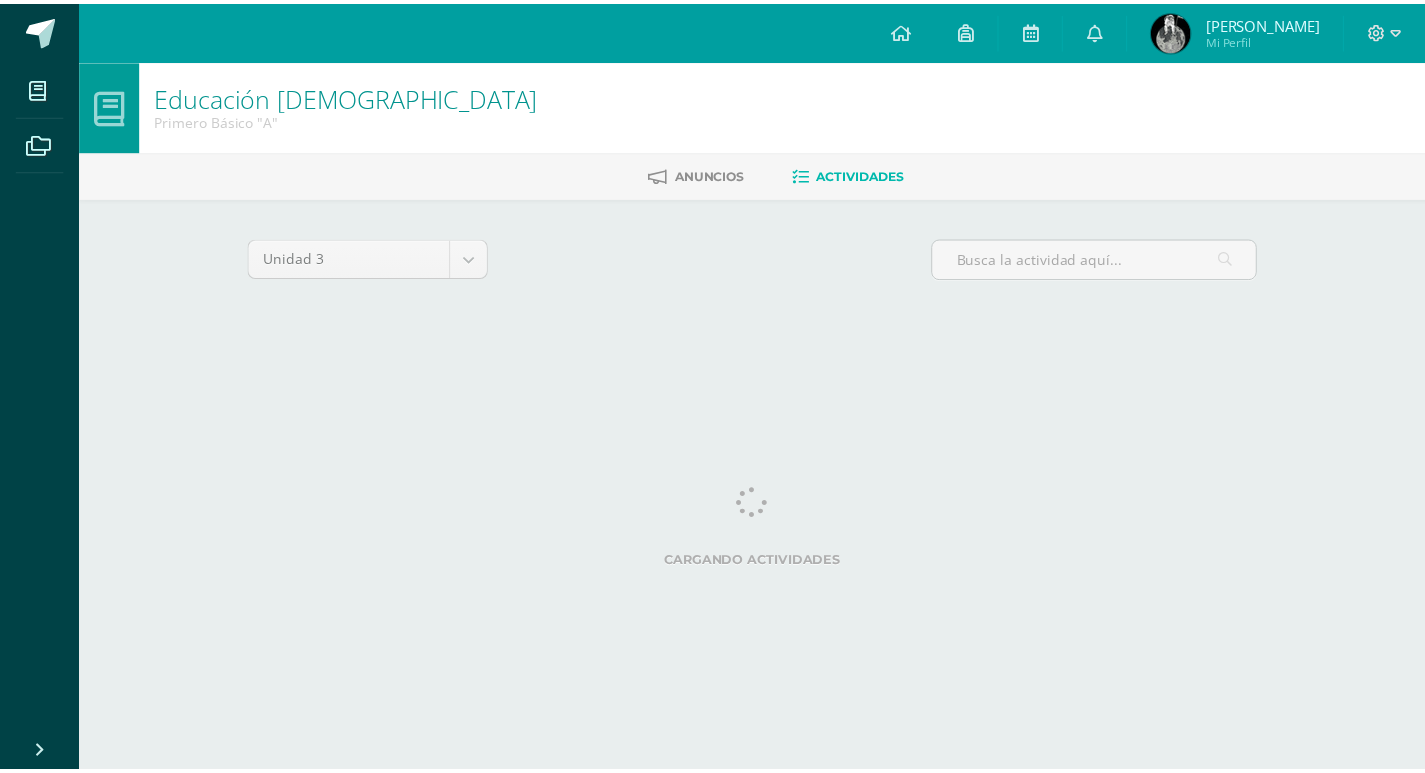 scroll, scrollTop: 0, scrollLeft: 0, axis: both 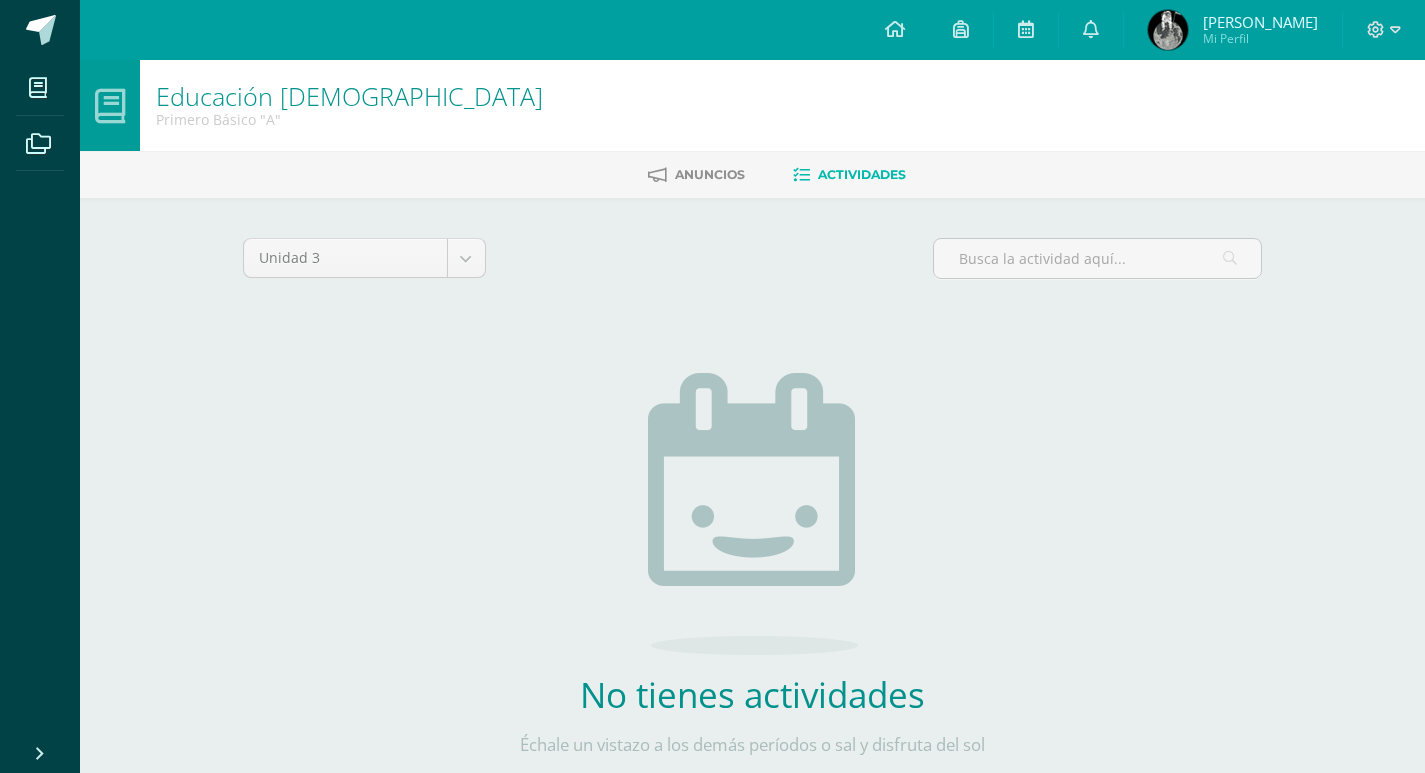 click at bounding box center [1384, 30] 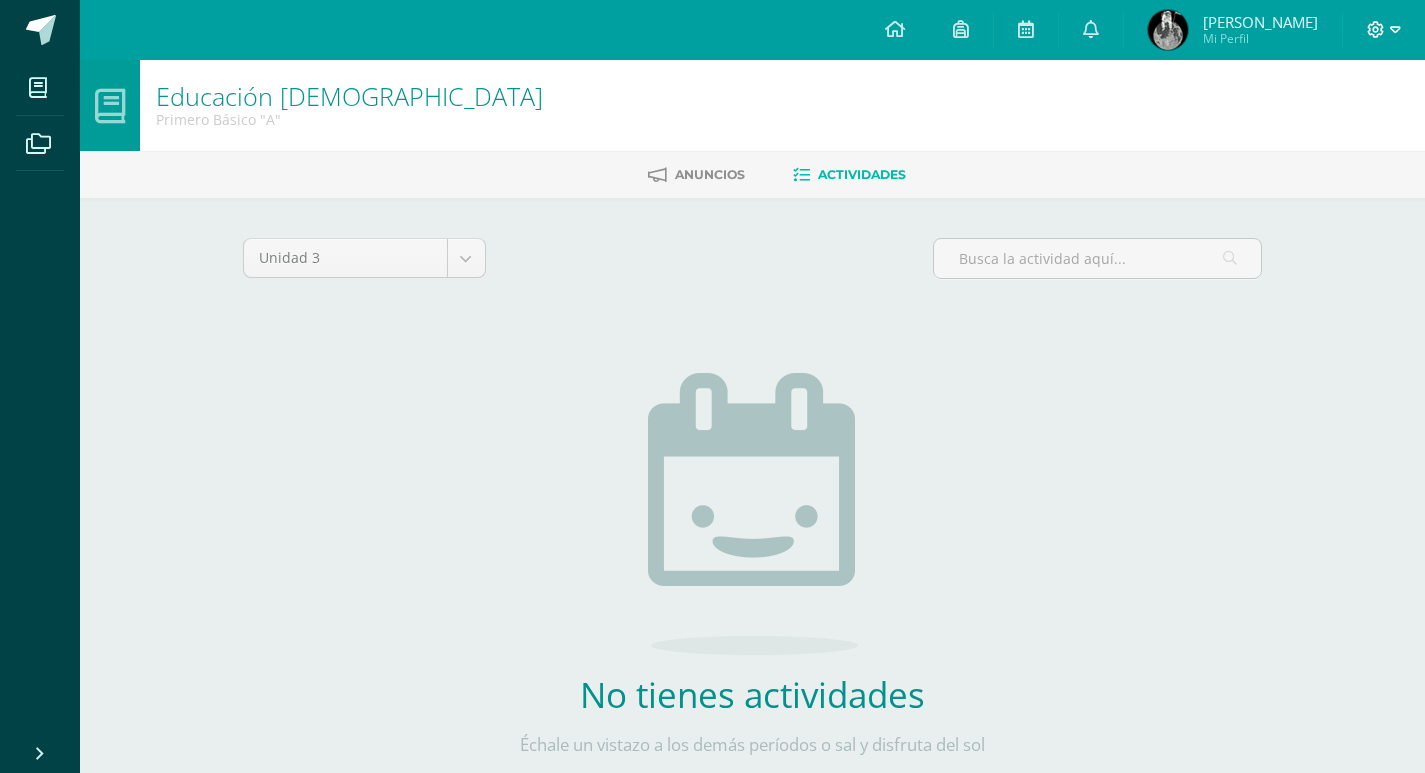 click at bounding box center (1384, 30) 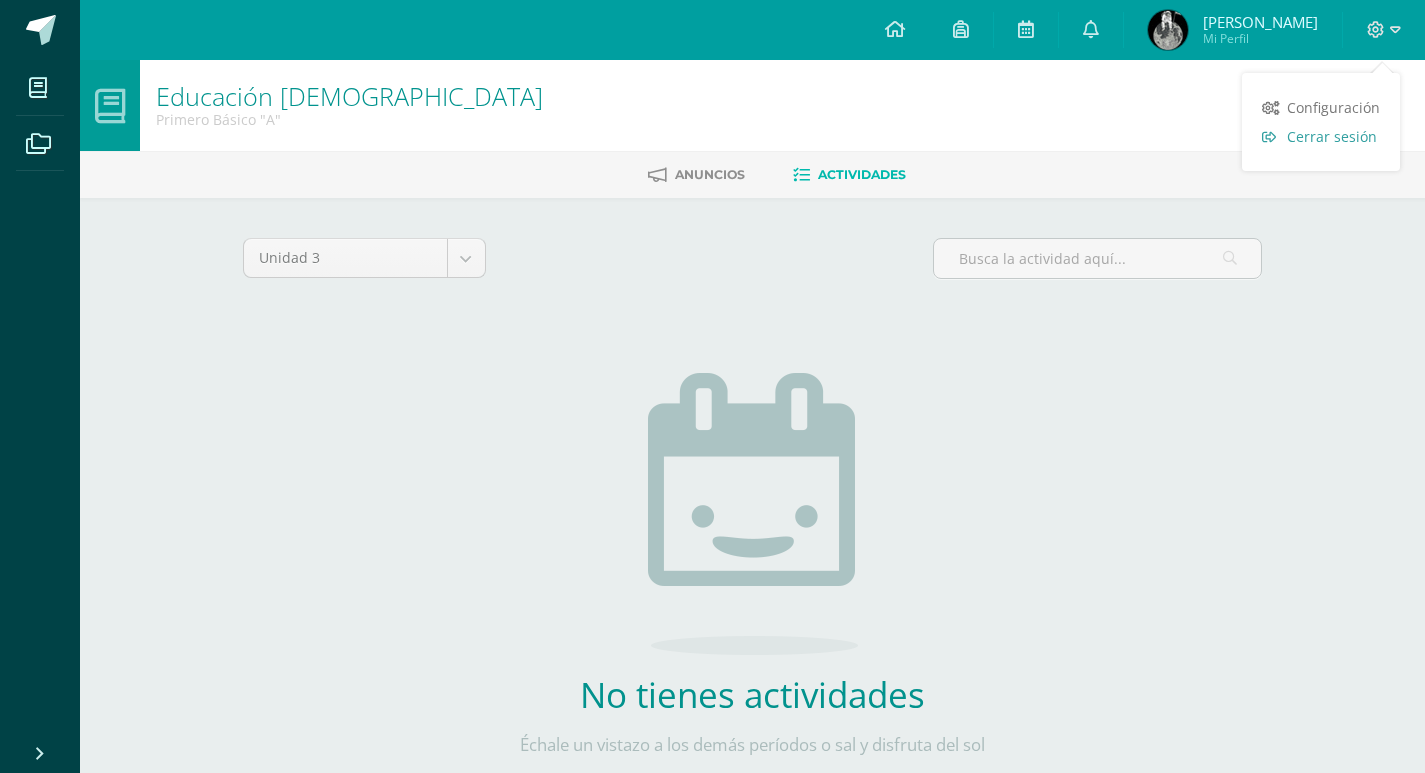 click on "Cerrar sesión" at bounding box center (1332, 136) 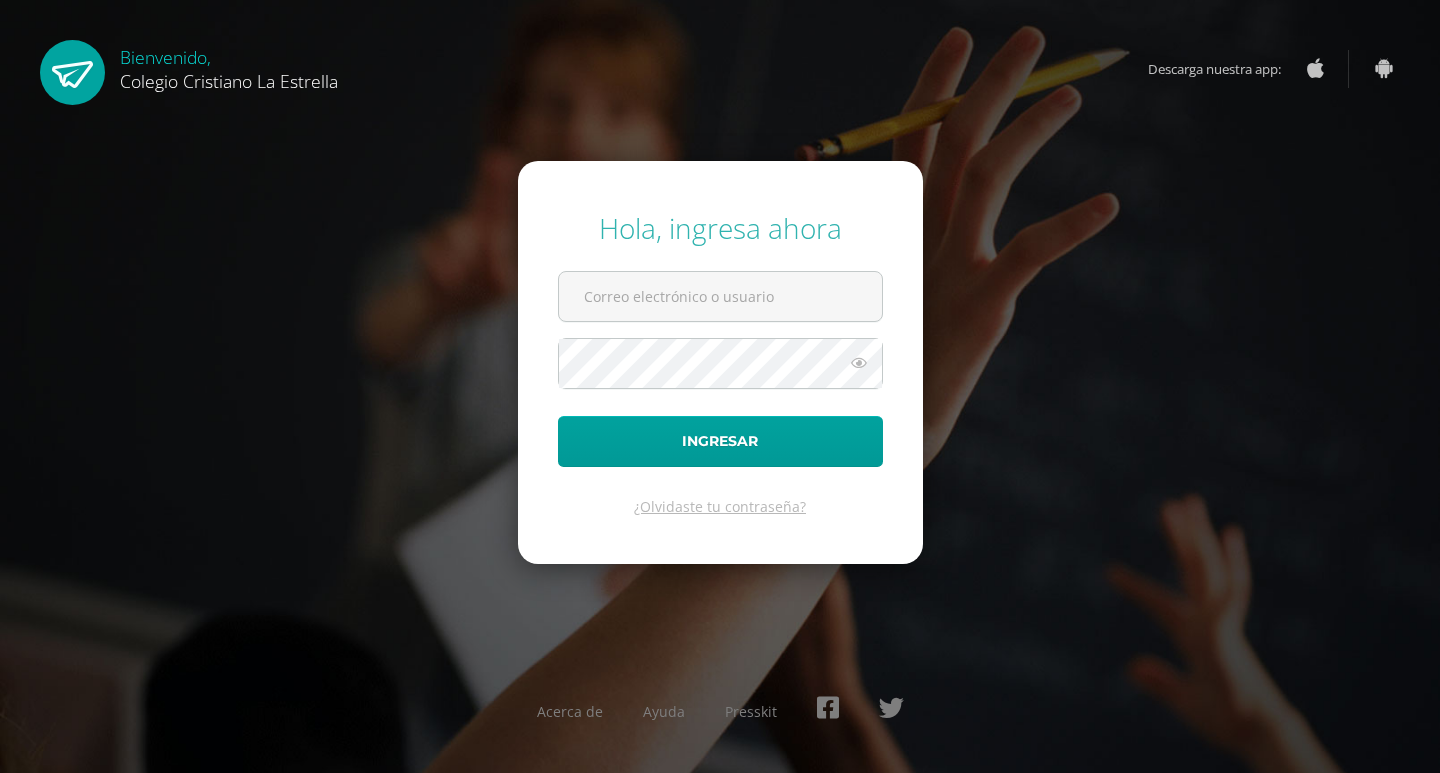 scroll, scrollTop: 0, scrollLeft: 0, axis: both 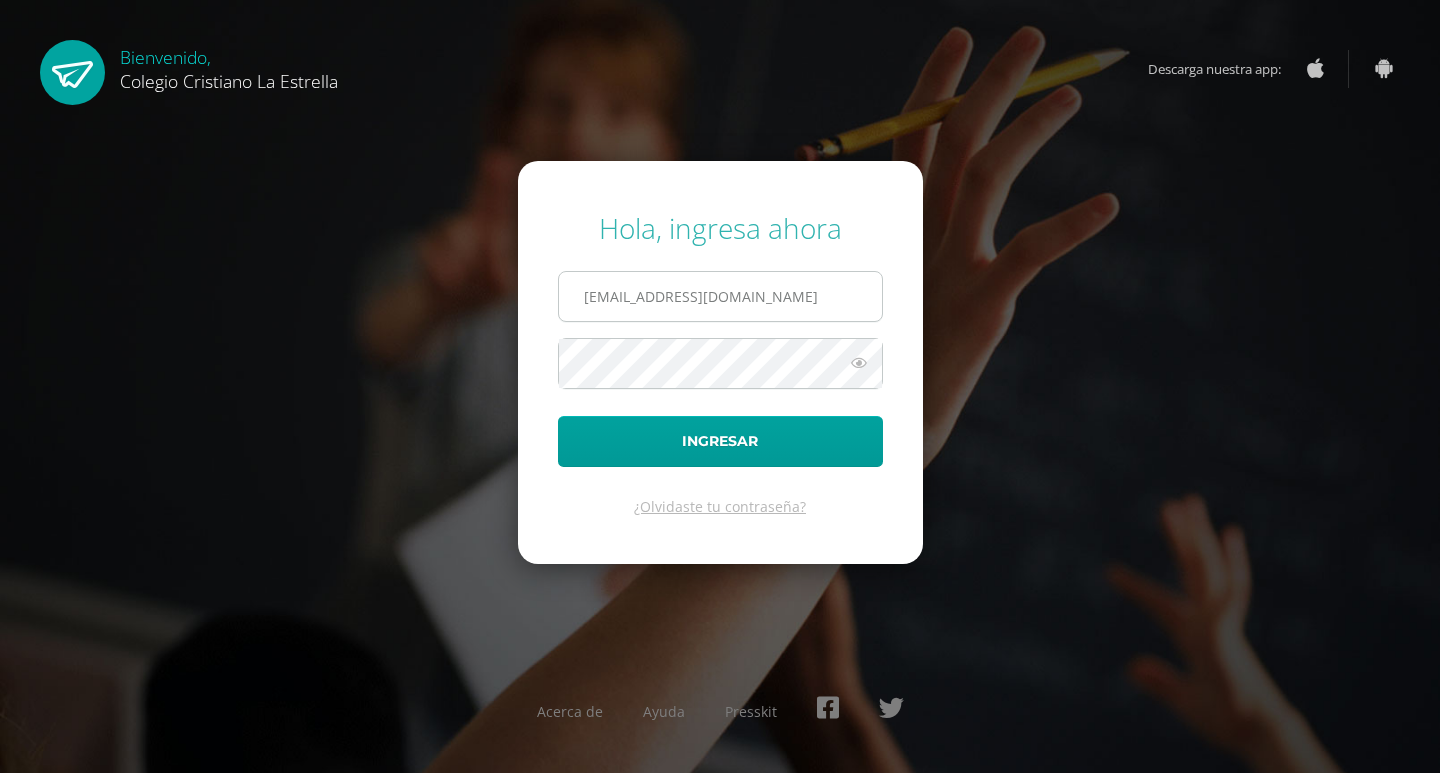 click on "2021189@laestrella.edu.gt" at bounding box center [720, 296] 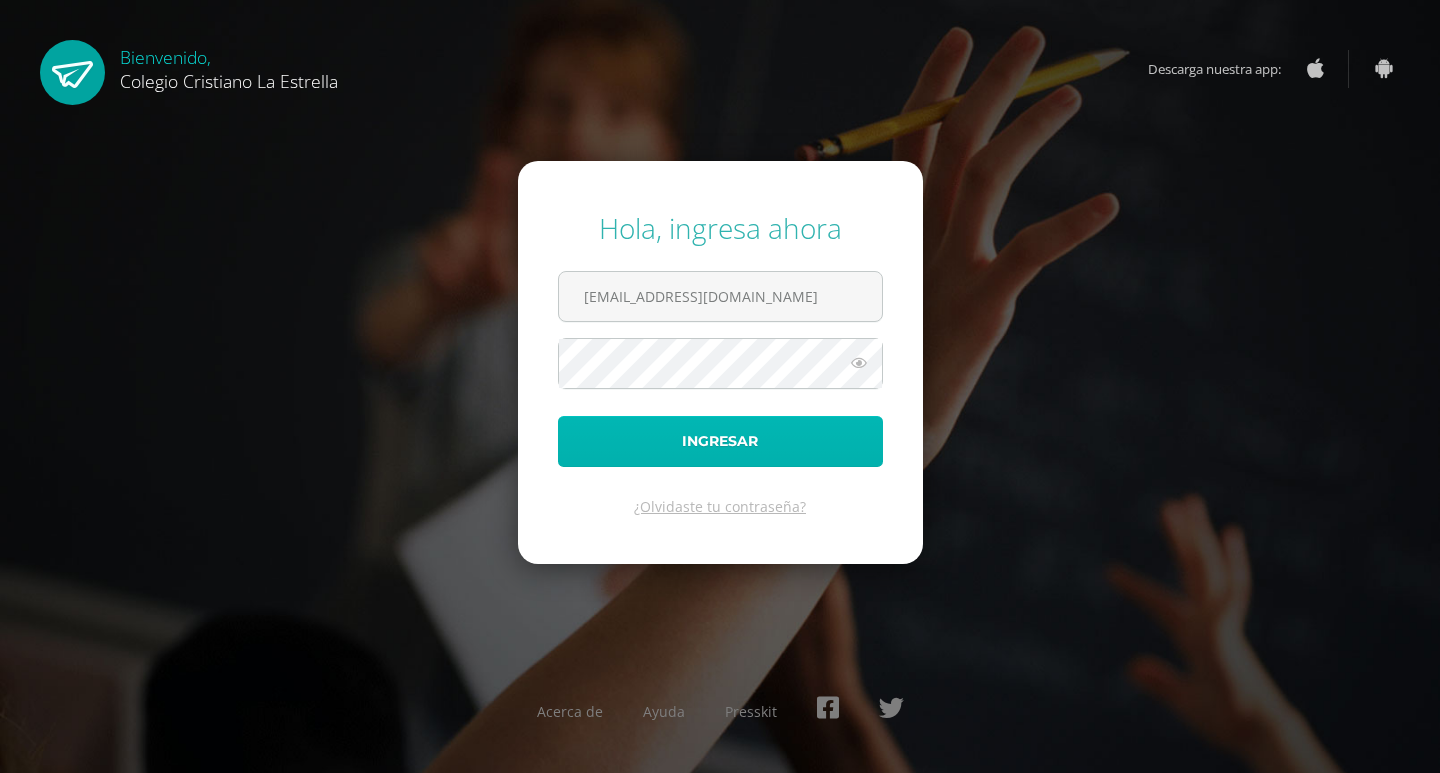 click on "Ingresar" at bounding box center (720, 441) 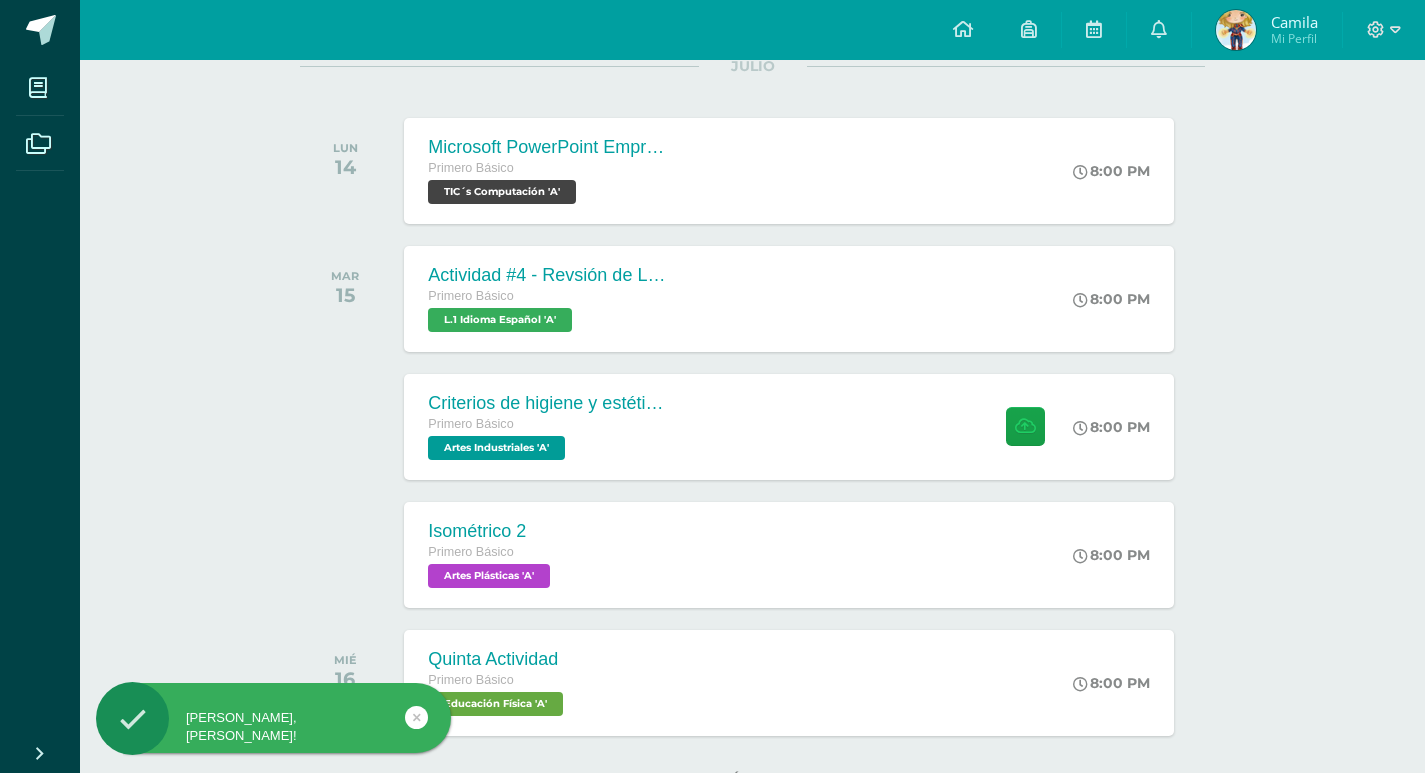 scroll, scrollTop: 300, scrollLeft: 0, axis: vertical 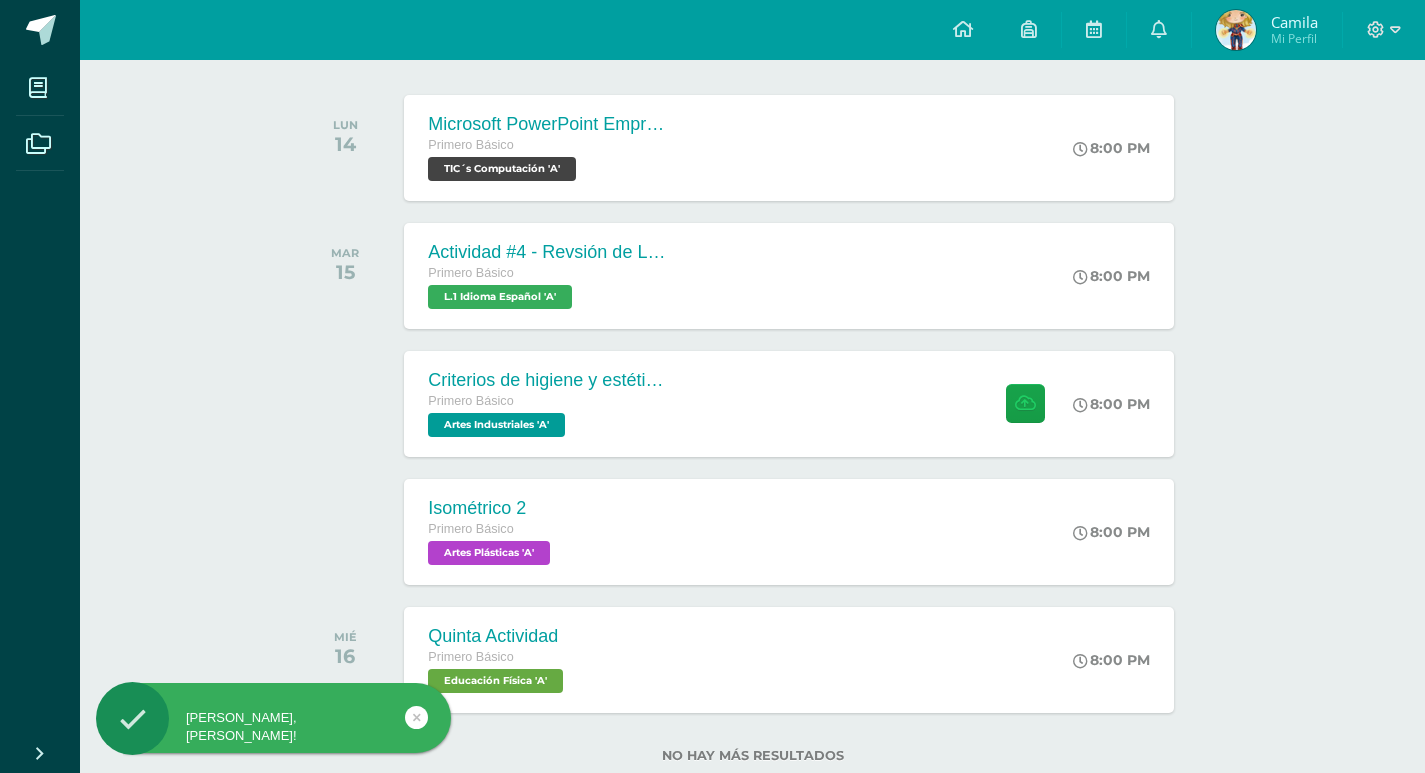click on "[PERSON_NAME]
Mi Perfil" at bounding box center (1267, 30) 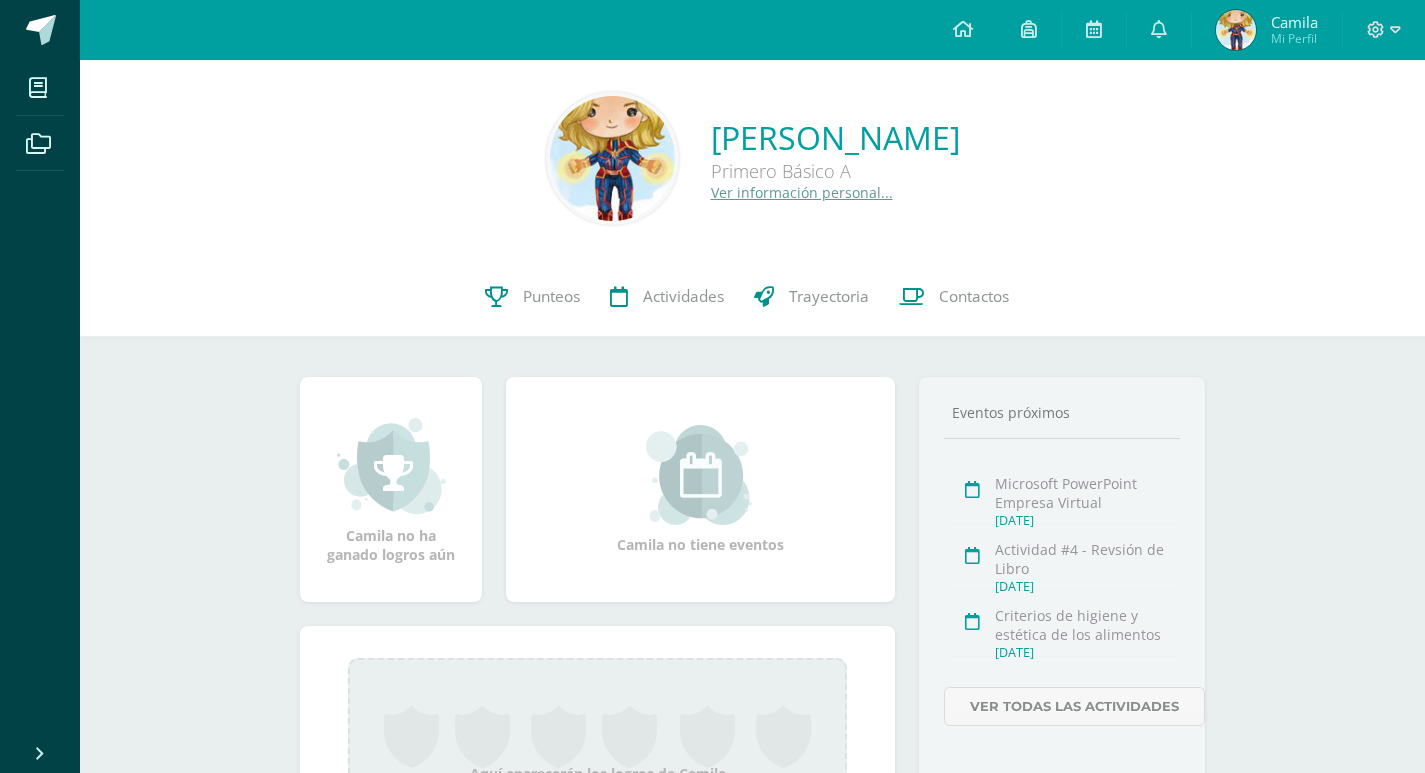 scroll, scrollTop: 0, scrollLeft: 0, axis: both 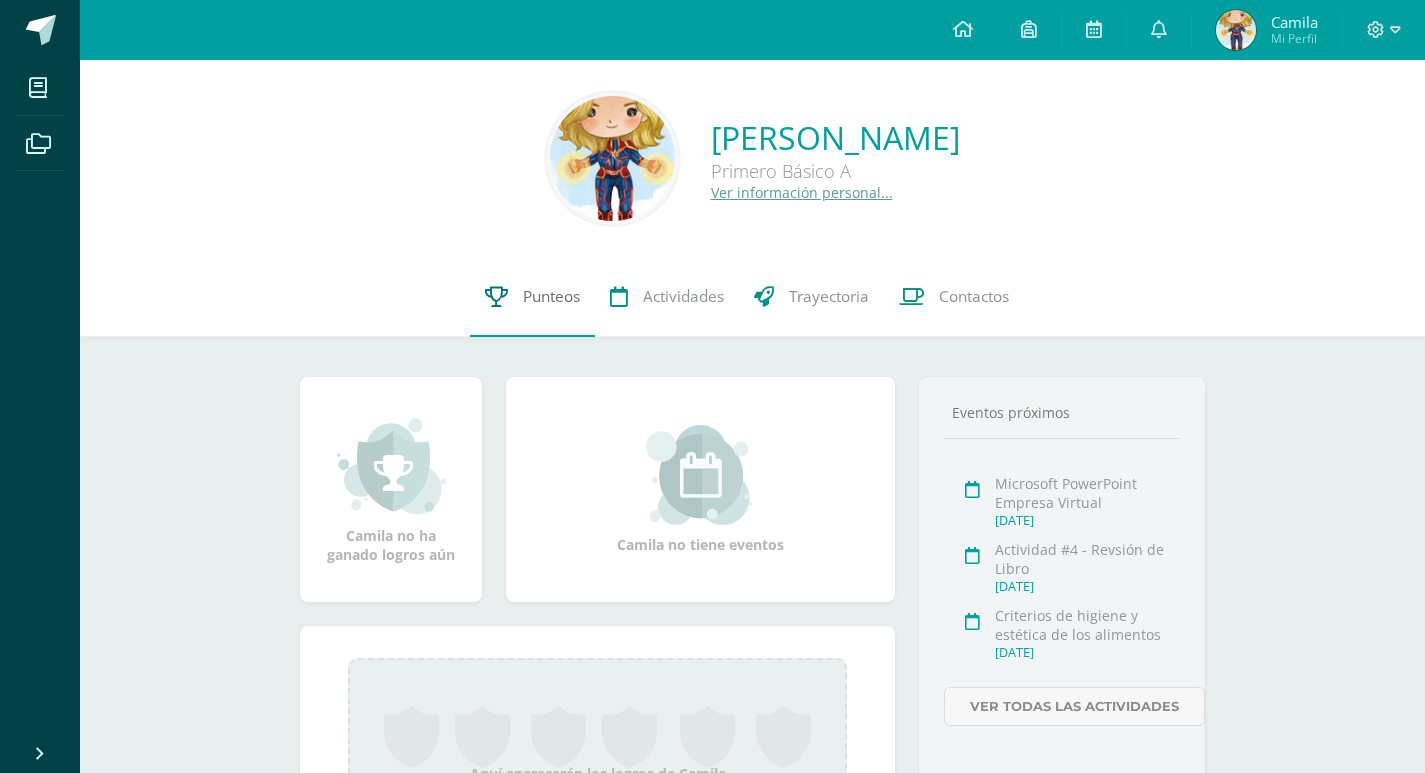 click on "Punteos" at bounding box center [551, 296] 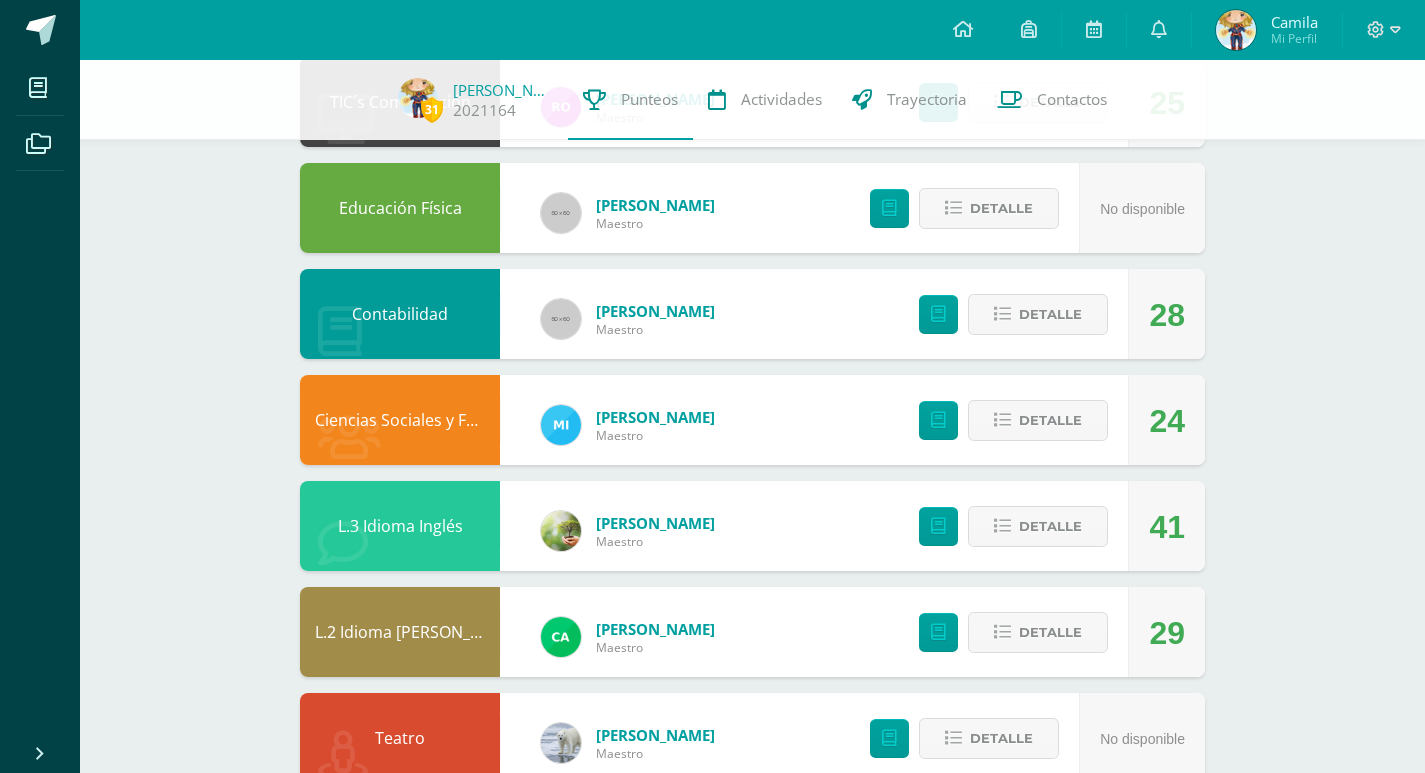 scroll, scrollTop: 500, scrollLeft: 0, axis: vertical 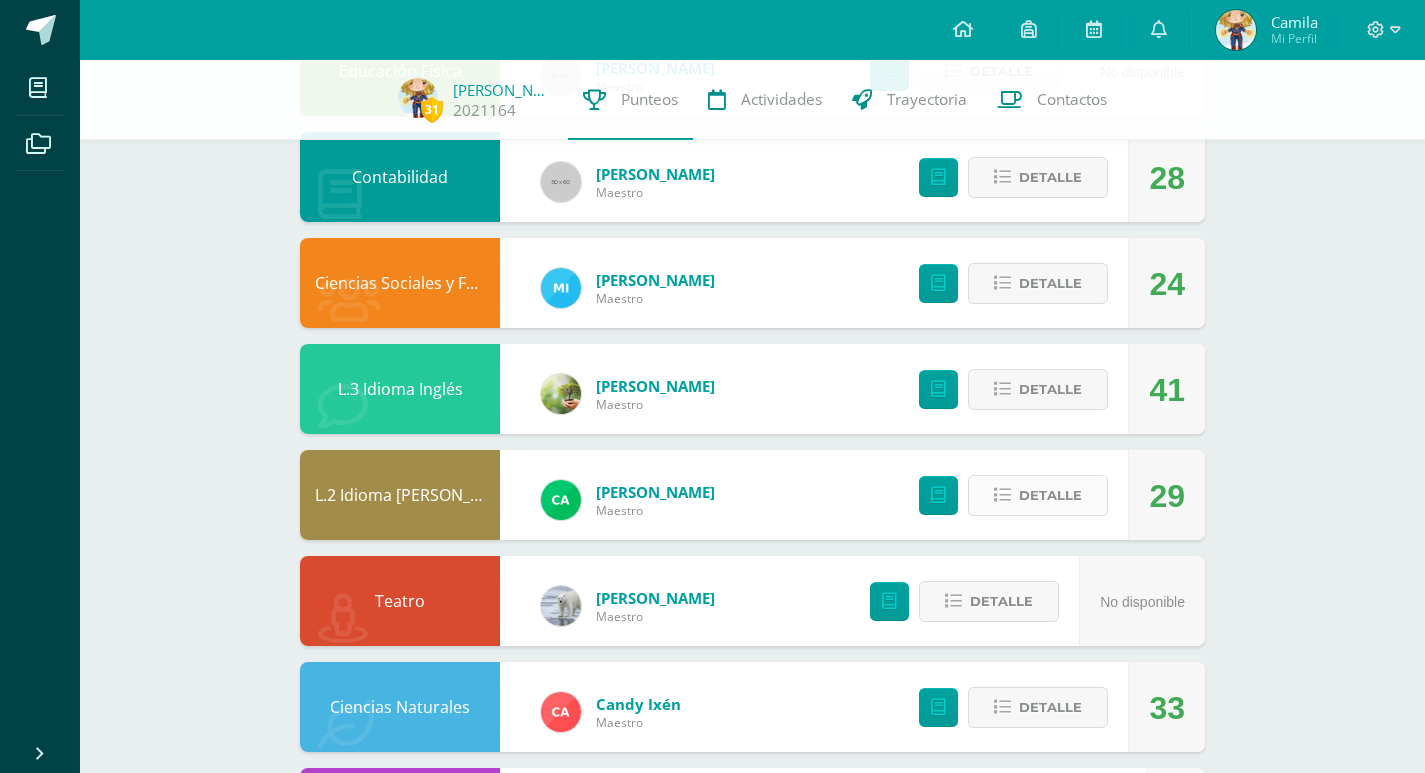 click on "Detalle" at bounding box center [1050, 495] 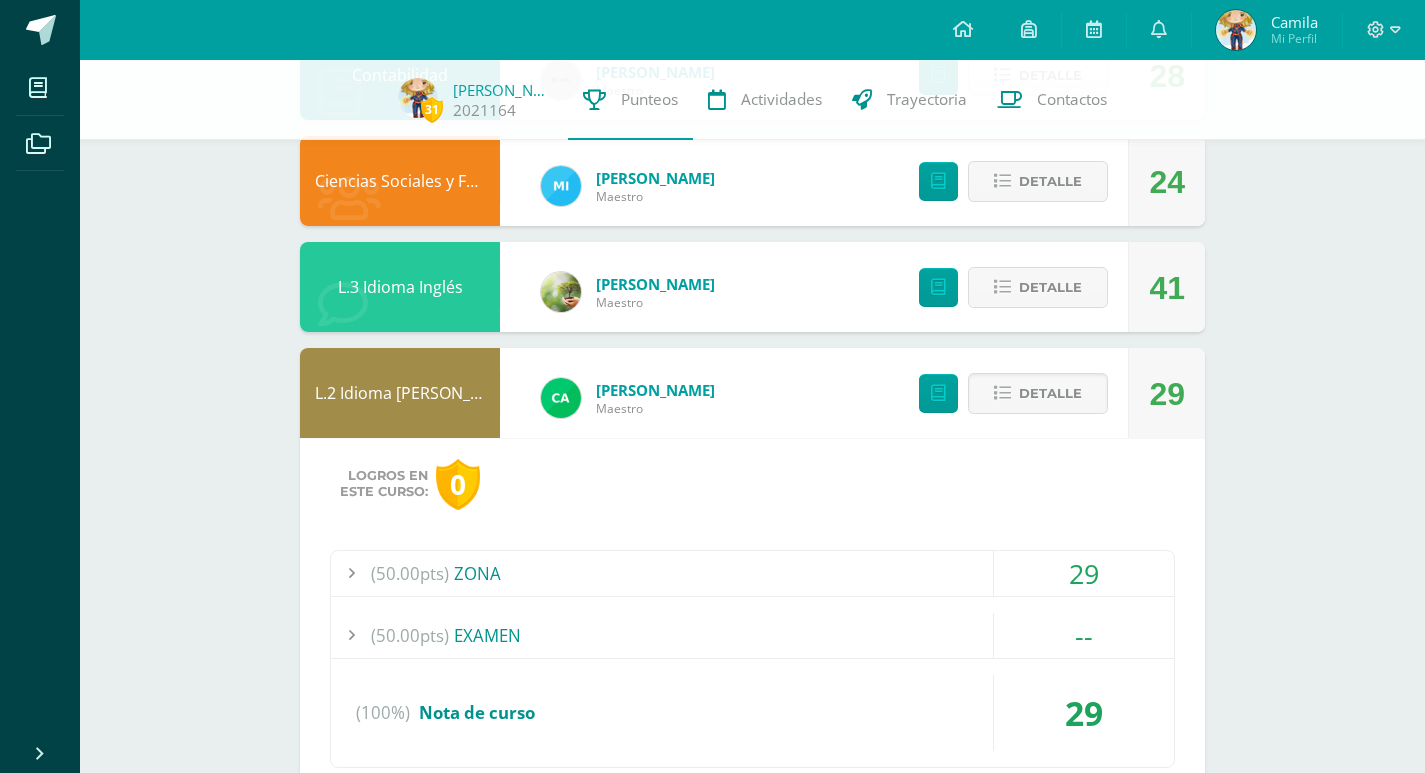 scroll, scrollTop: 700, scrollLeft: 0, axis: vertical 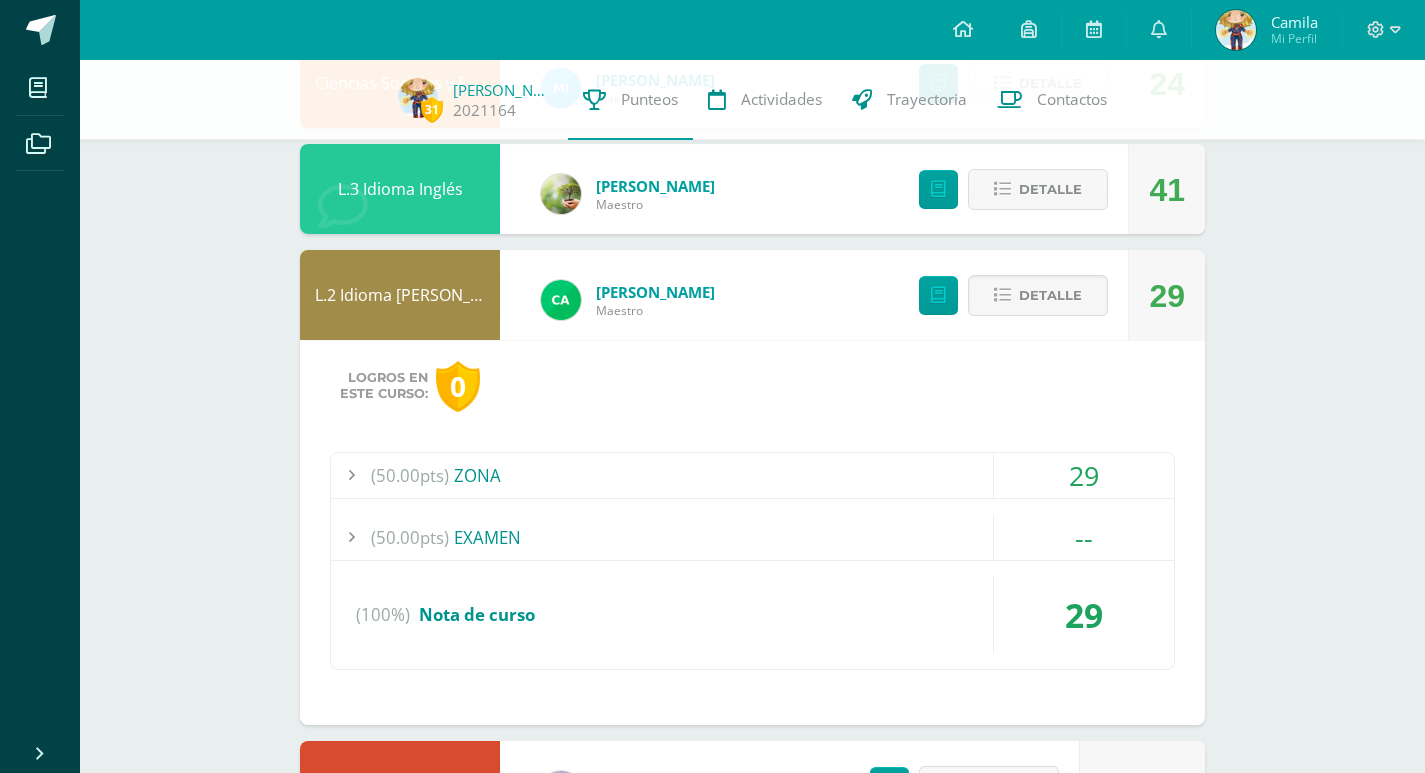 click on "29" at bounding box center [1084, 475] 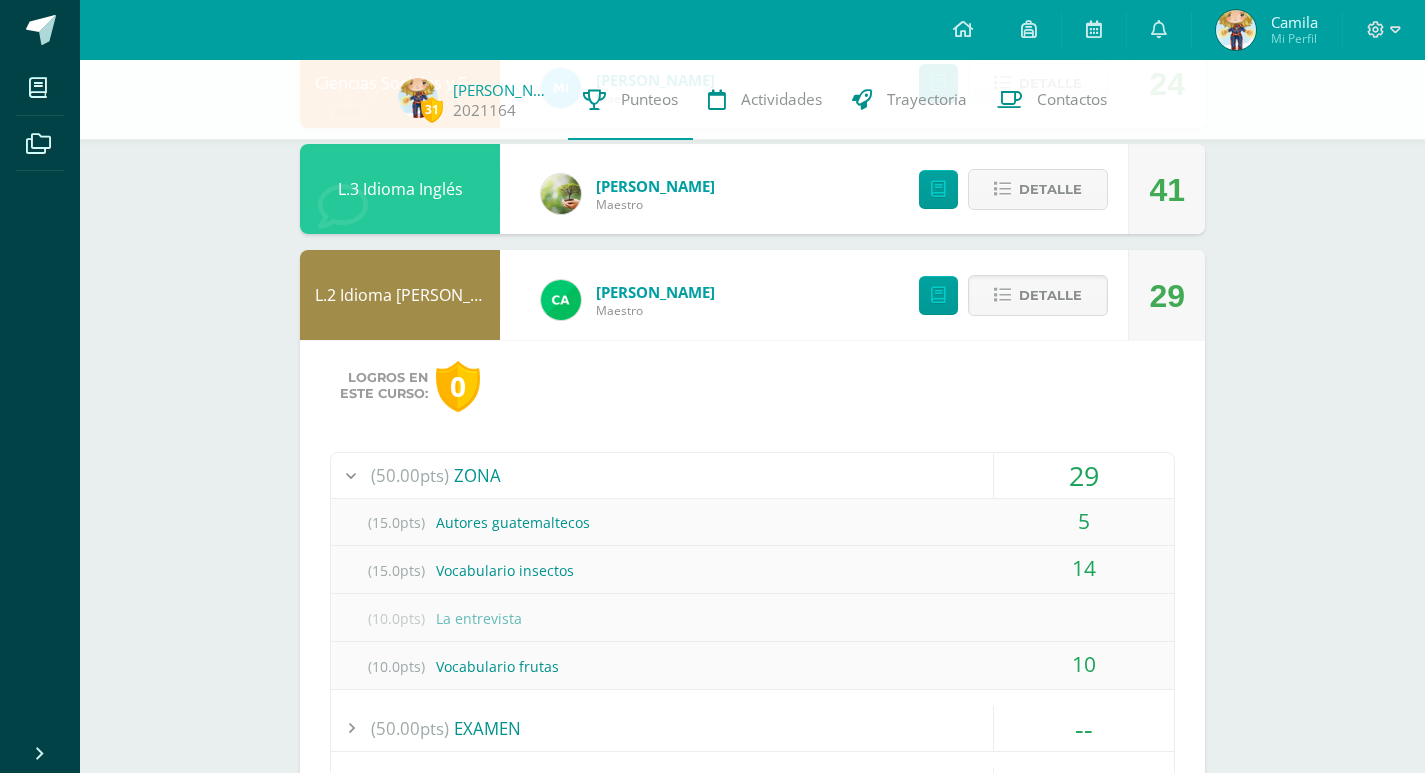 click on "31
[PERSON_NAME]
2021164
Punteos Actividades Trayectoria Contactos  Pendiente
Punteos de:    [PERSON_NAME]     Unidad 3                             Unidad 1 Unidad 2 Unidad 3 Unidad 4
Educación [DEMOGRAPHIC_DATA][PERSON_NAME] Maestro No disponible Detalle
TIC´s Computación
[PERSON_NAME]
25
[GEOGRAPHIC_DATA]
Educación Física
[PERSON_NAME] Maestro No disponible Detalle
Contabilidad
[PERSON_NAME] Maestro
28
[GEOGRAPHIC_DATA]
Ciencias Sociales y Formación Ciudadana
0" at bounding box center (752, 582) 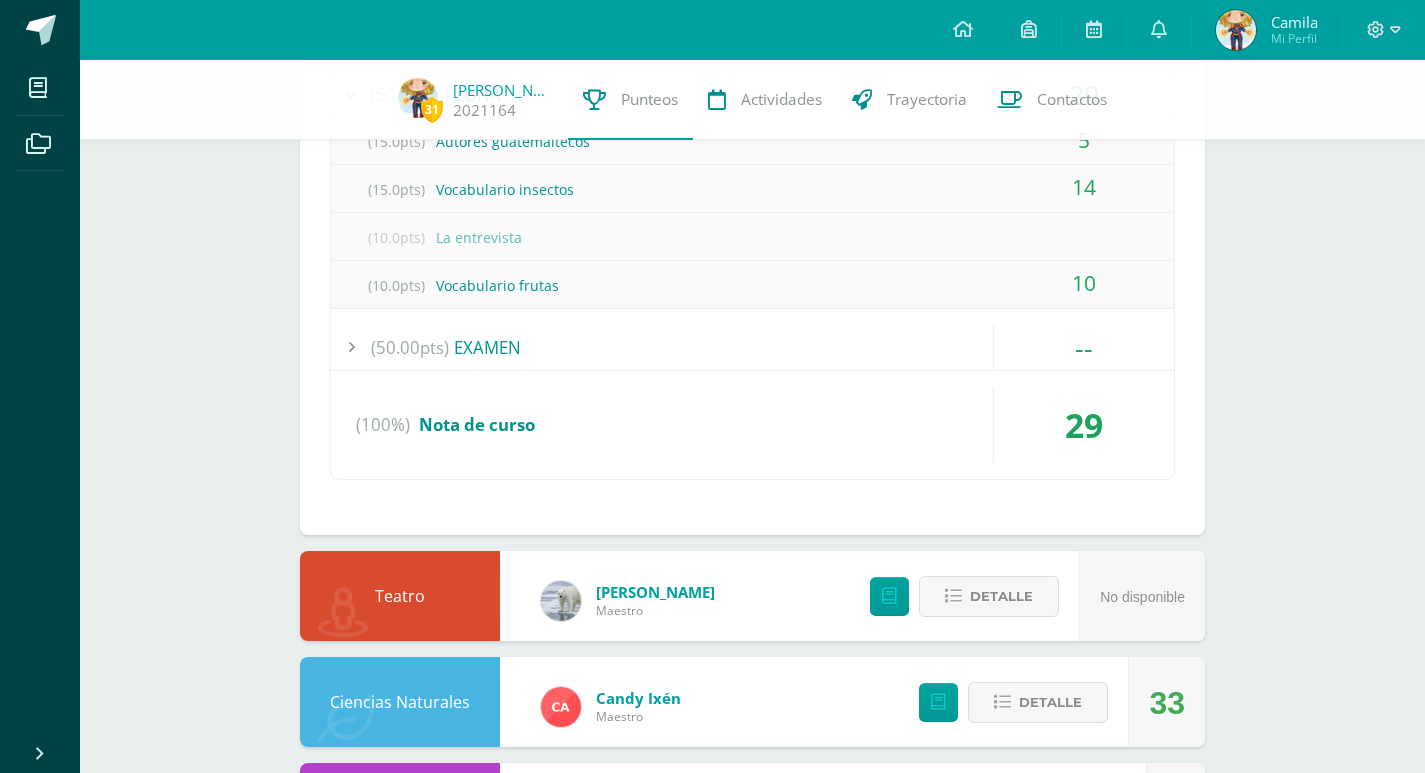 scroll, scrollTop: 900, scrollLeft: 0, axis: vertical 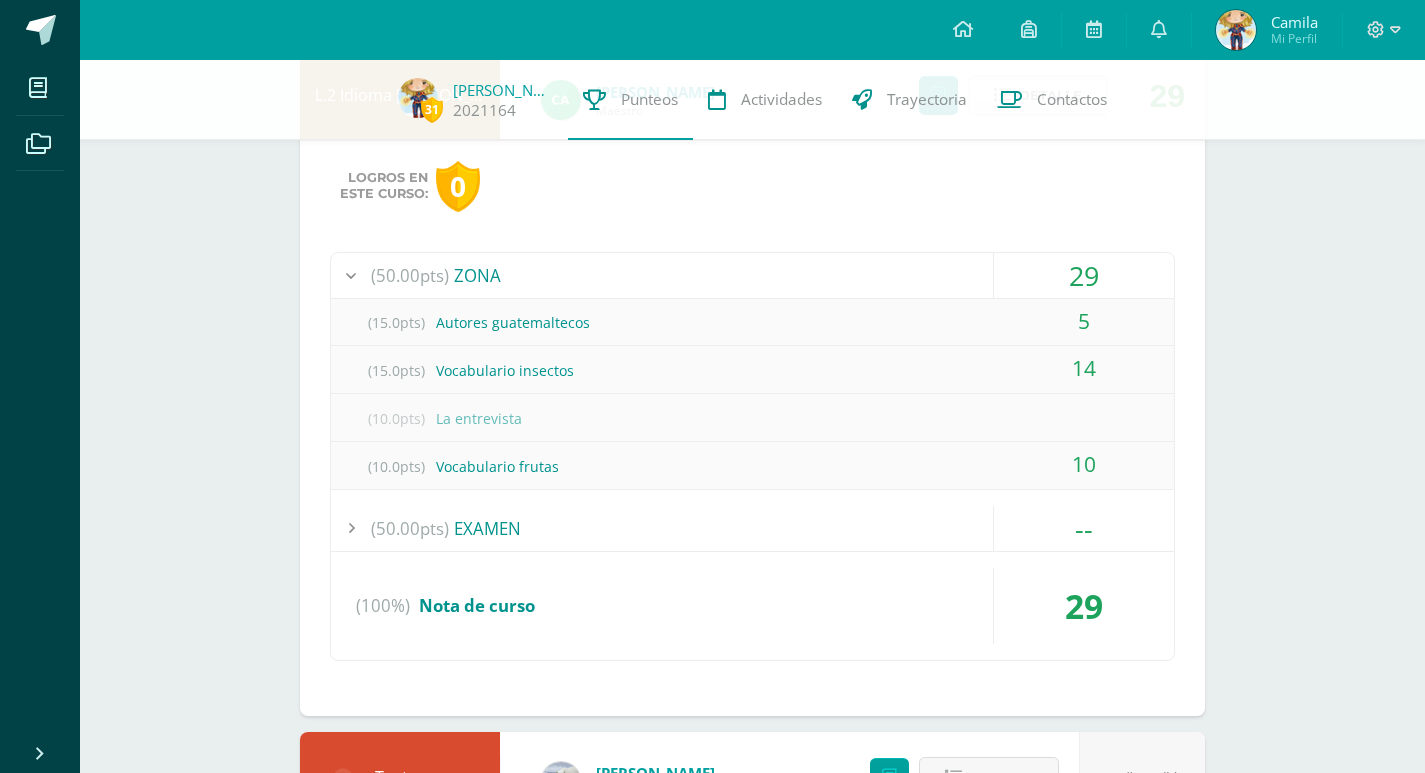 click on "29" at bounding box center (1084, 275) 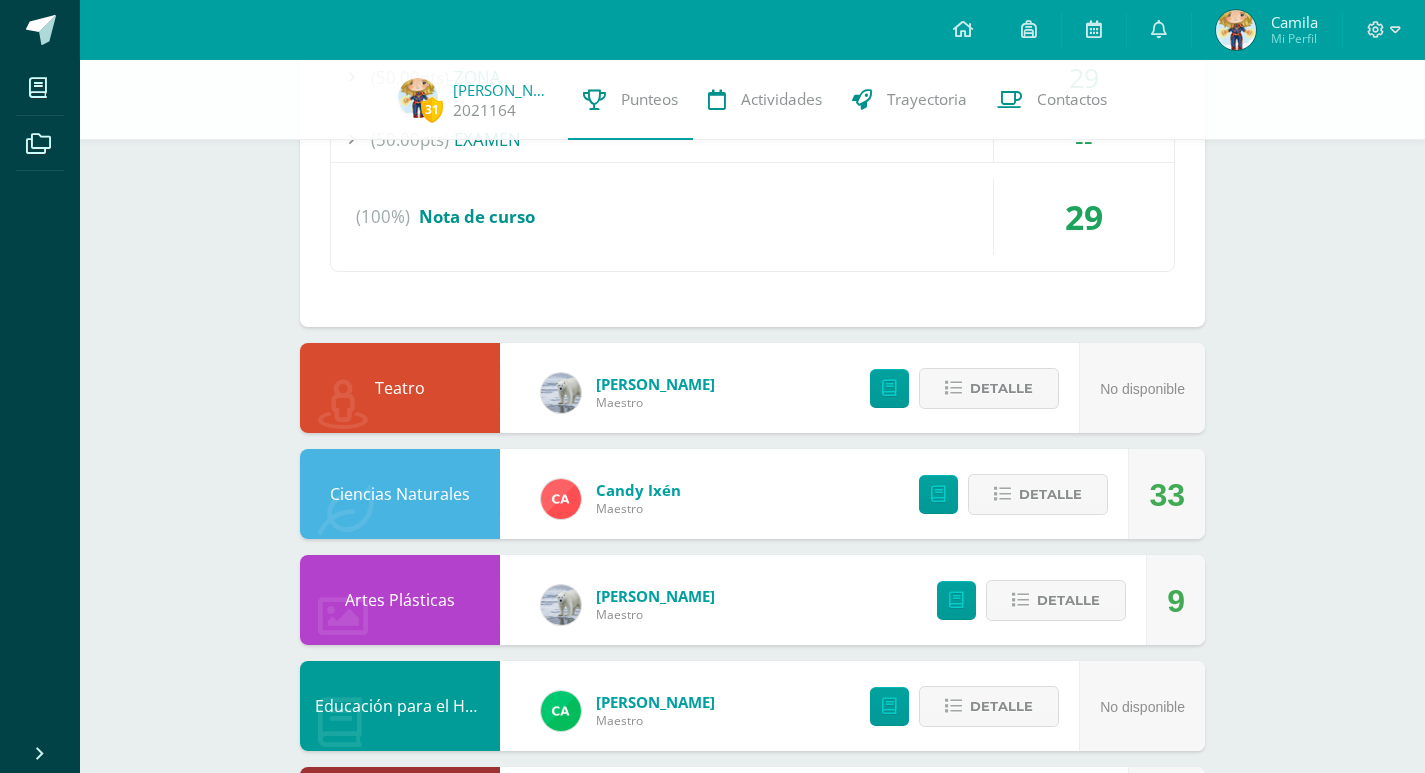 scroll, scrollTop: 1100, scrollLeft: 0, axis: vertical 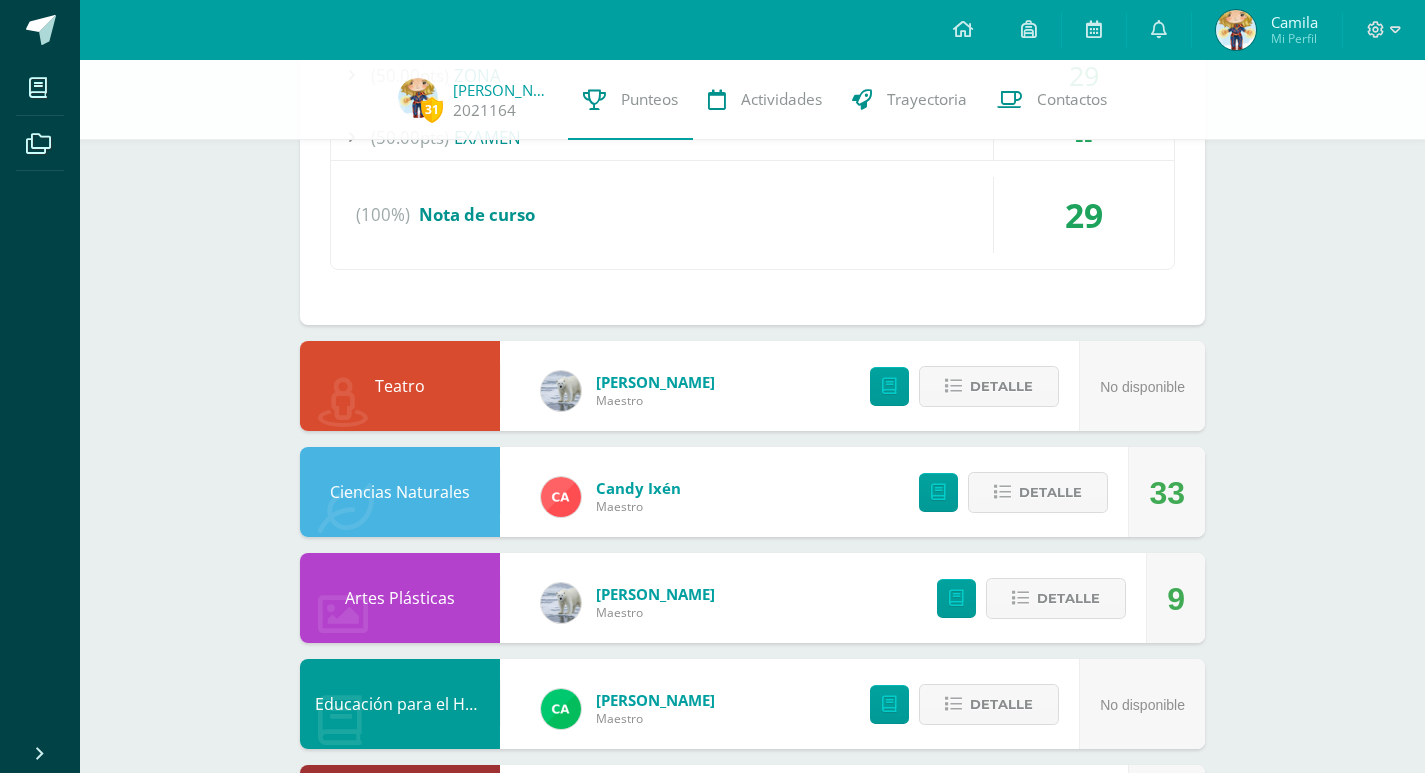 click on "33" at bounding box center [1166, 492] 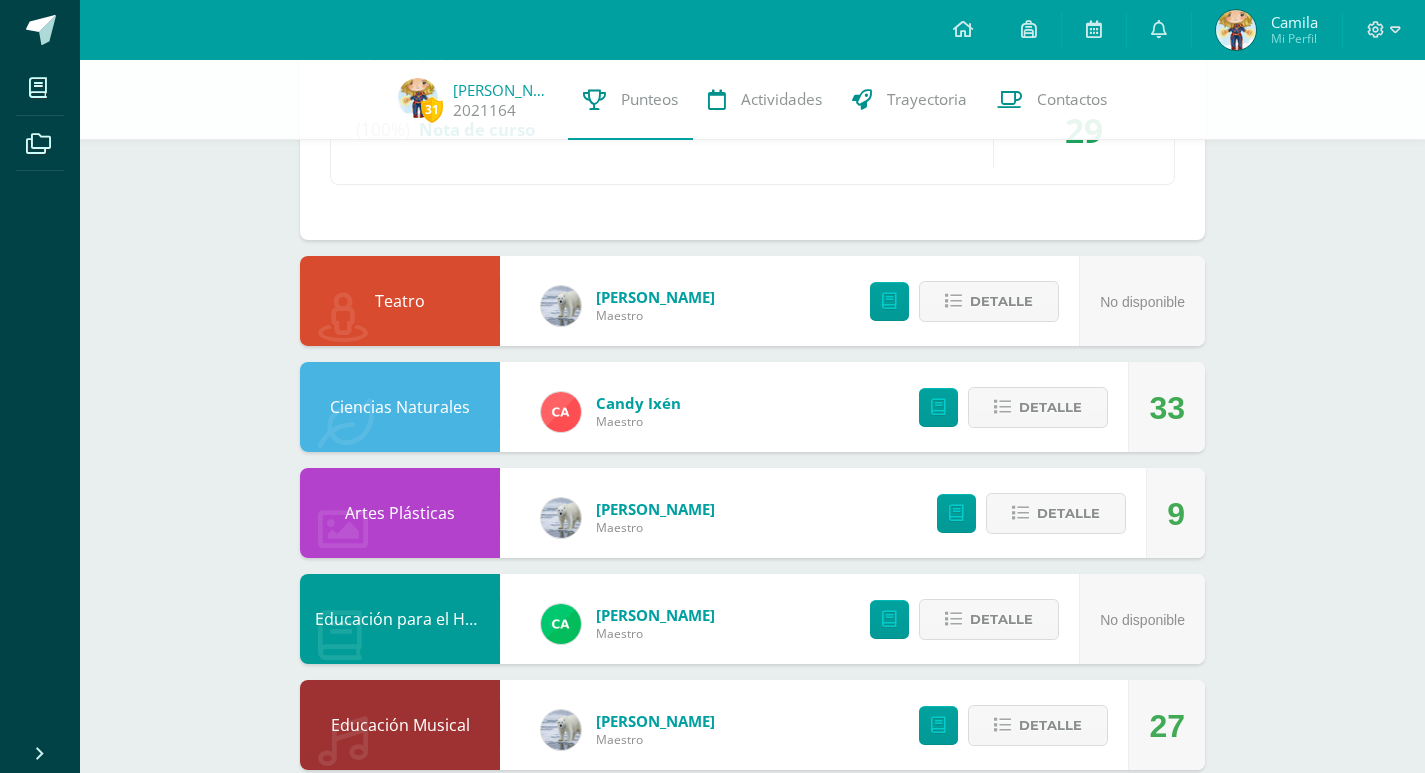 scroll, scrollTop: 1300, scrollLeft: 0, axis: vertical 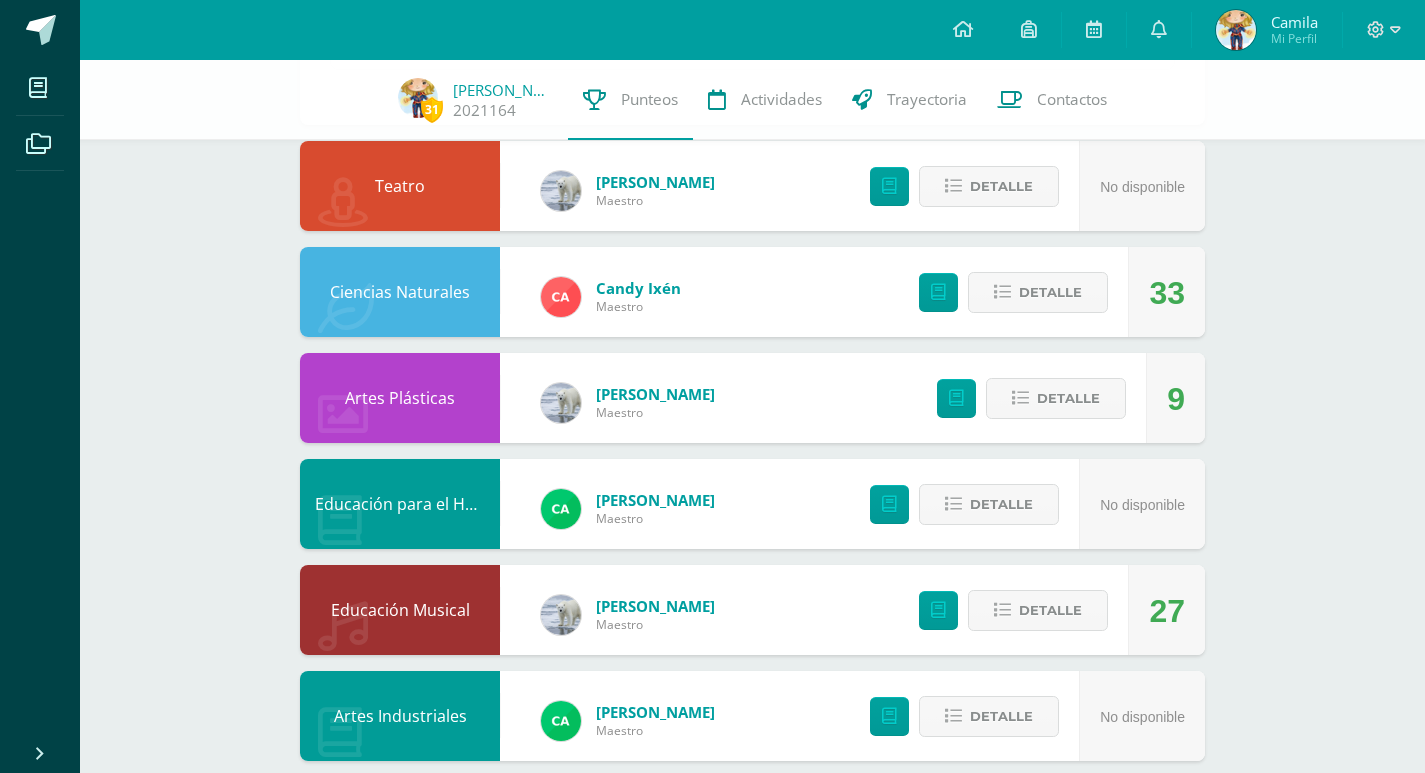 click on "33" at bounding box center [1167, 293] 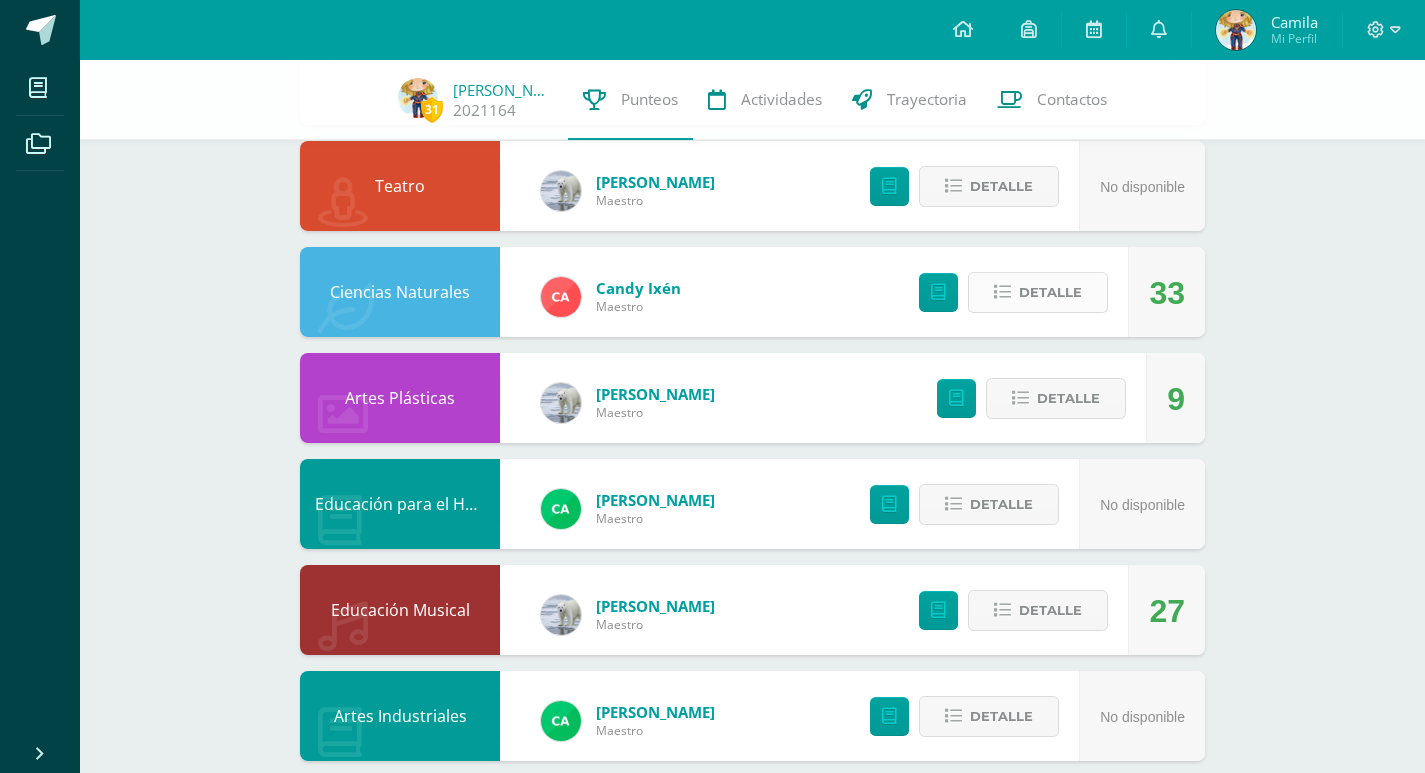 click on "Detalle" at bounding box center (1038, 292) 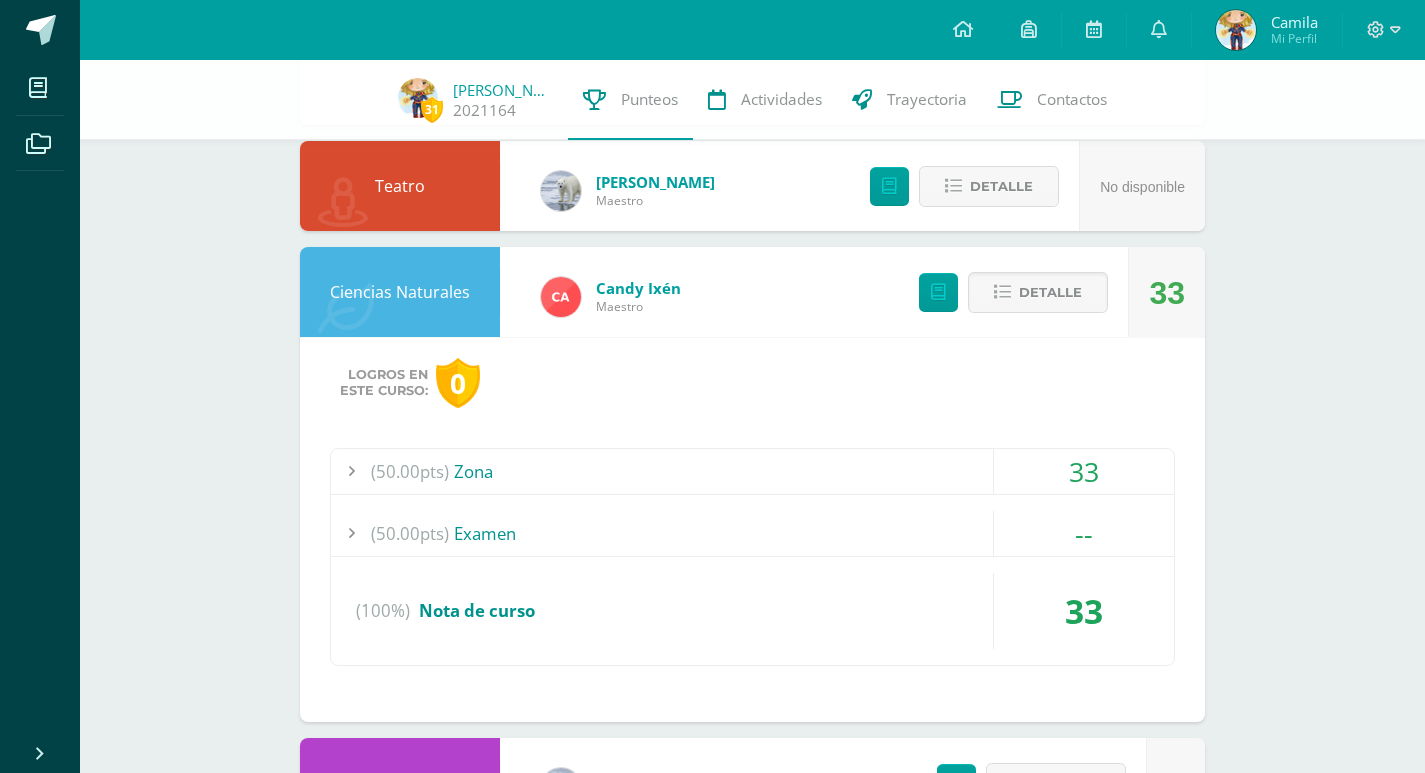 click on "33" at bounding box center (1084, 471) 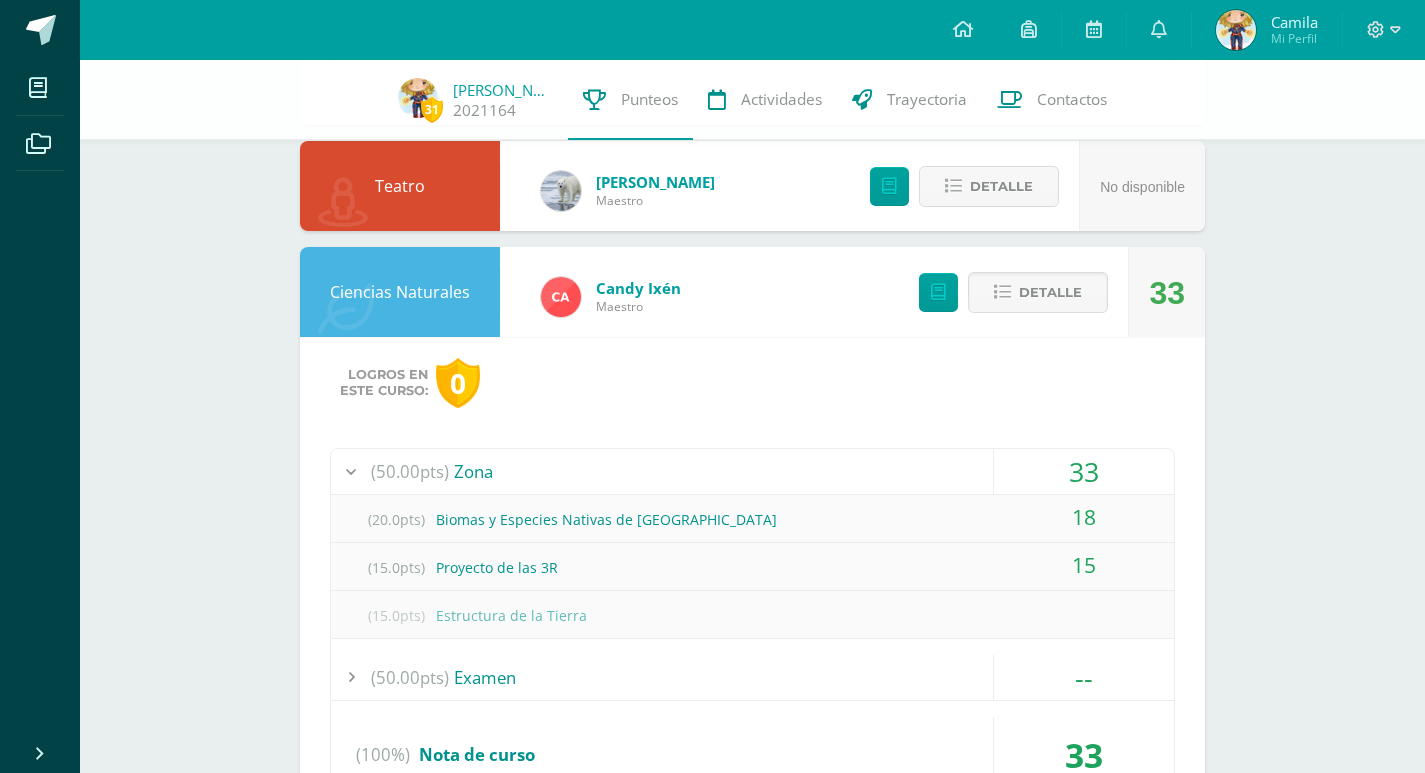 click on "33" at bounding box center [1084, 471] 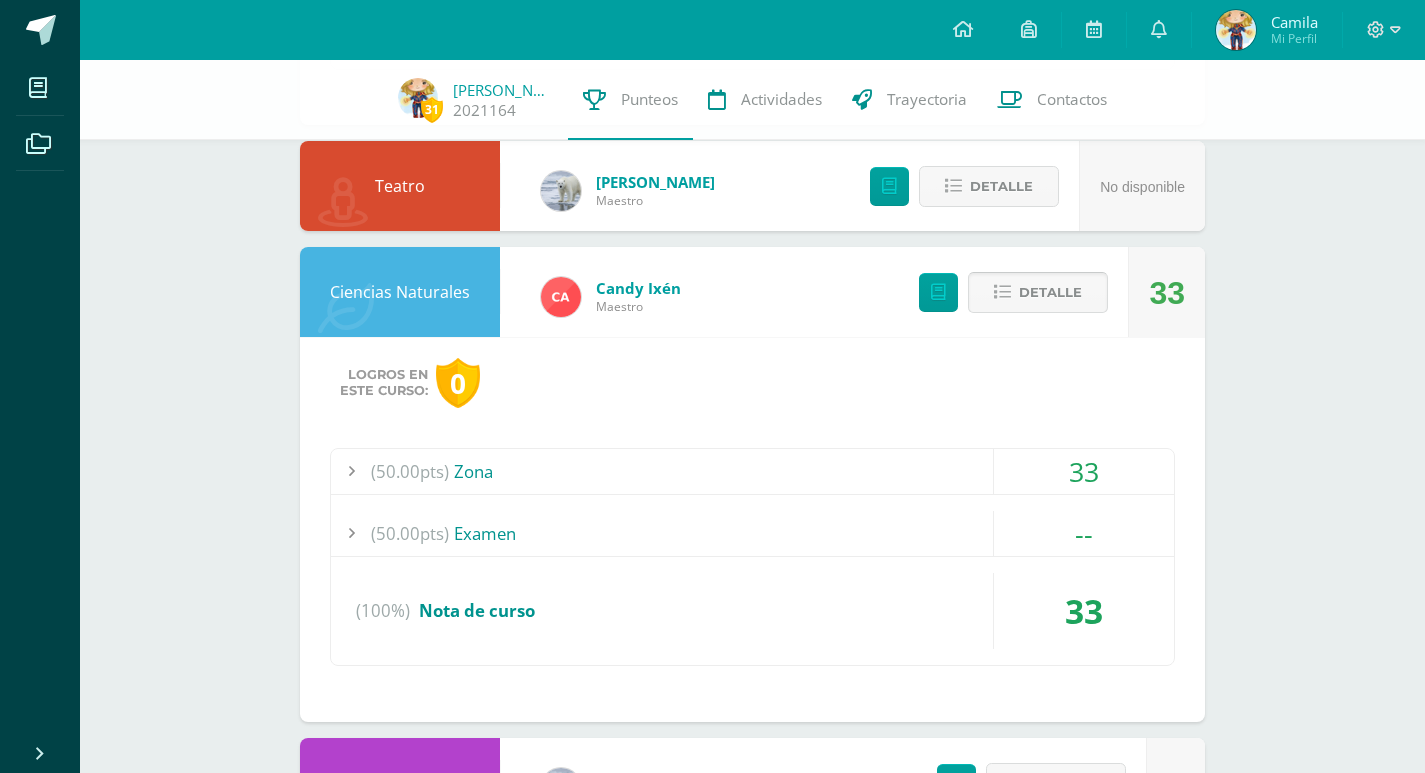 click on "Detalle" at bounding box center (1050, 292) 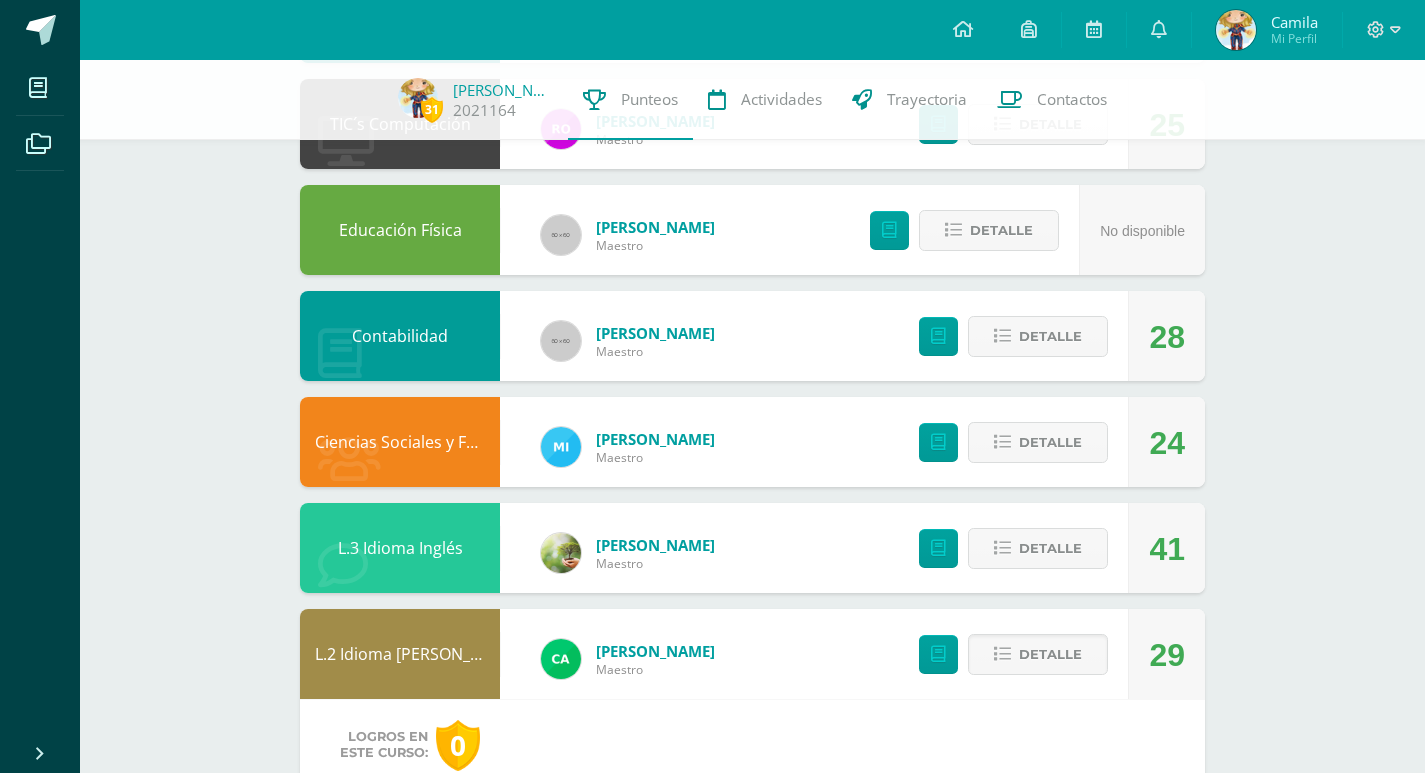 scroll, scrollTop: 340, scrollLeft: 0, axis: vertical 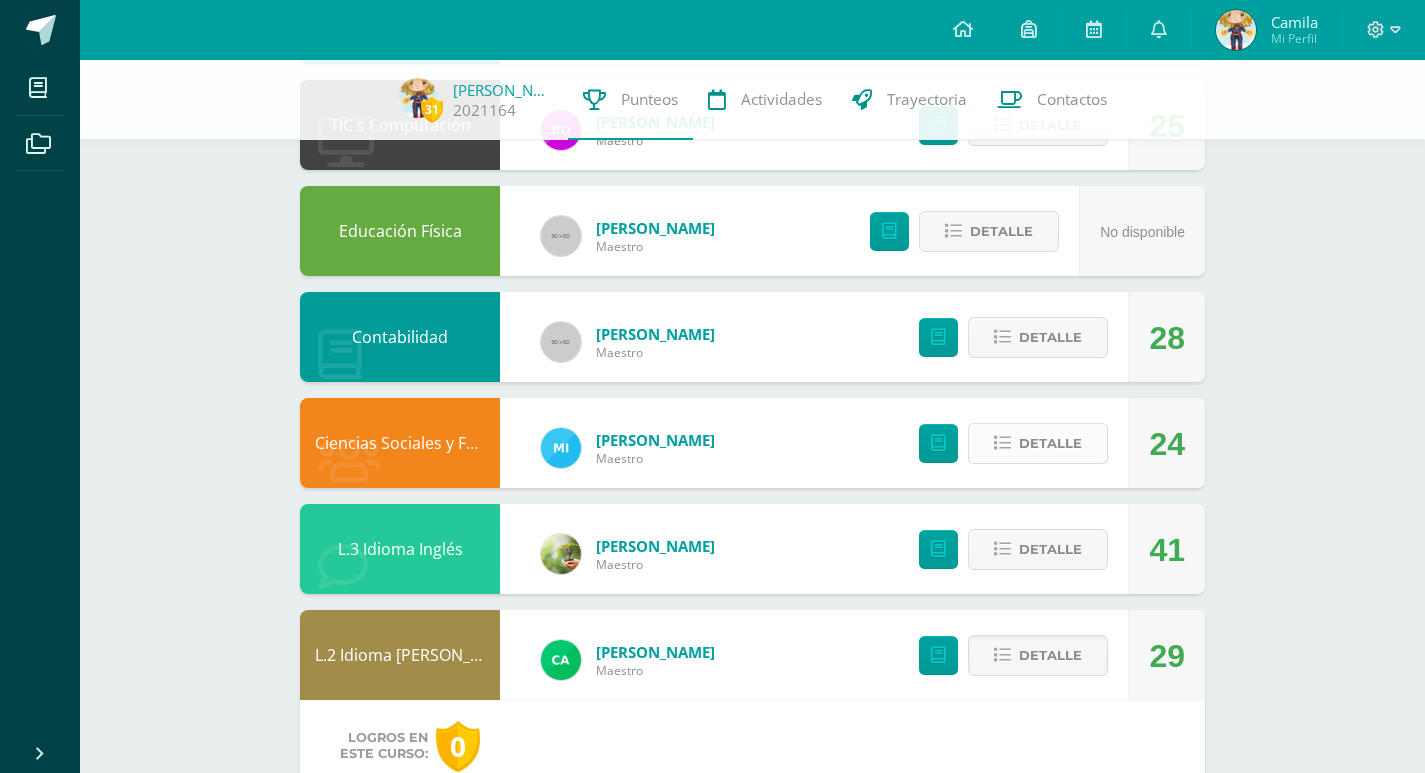 click on "Detalle" at bounding box center (1050, 443) 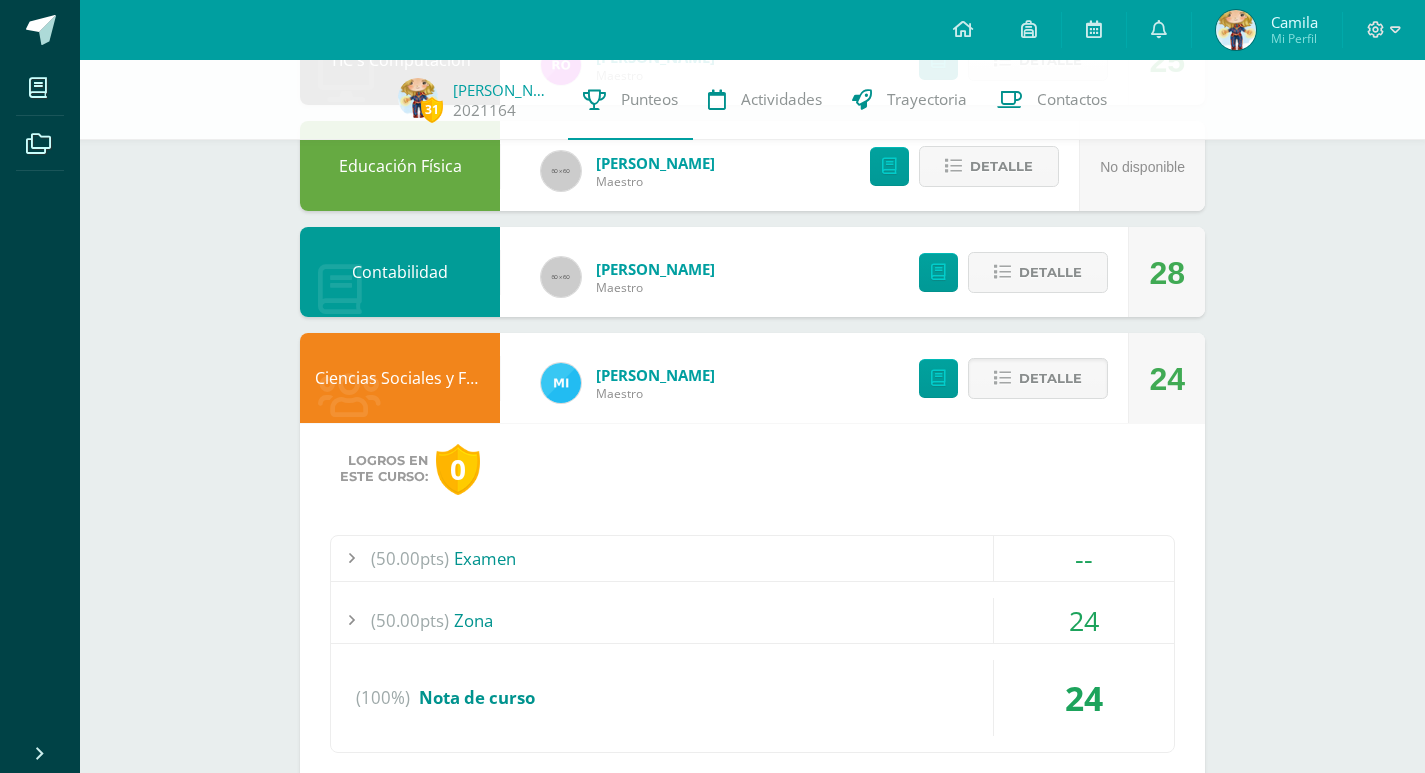 scroll, scrollTop: 440, scrollLeft: 0, axis: vertical 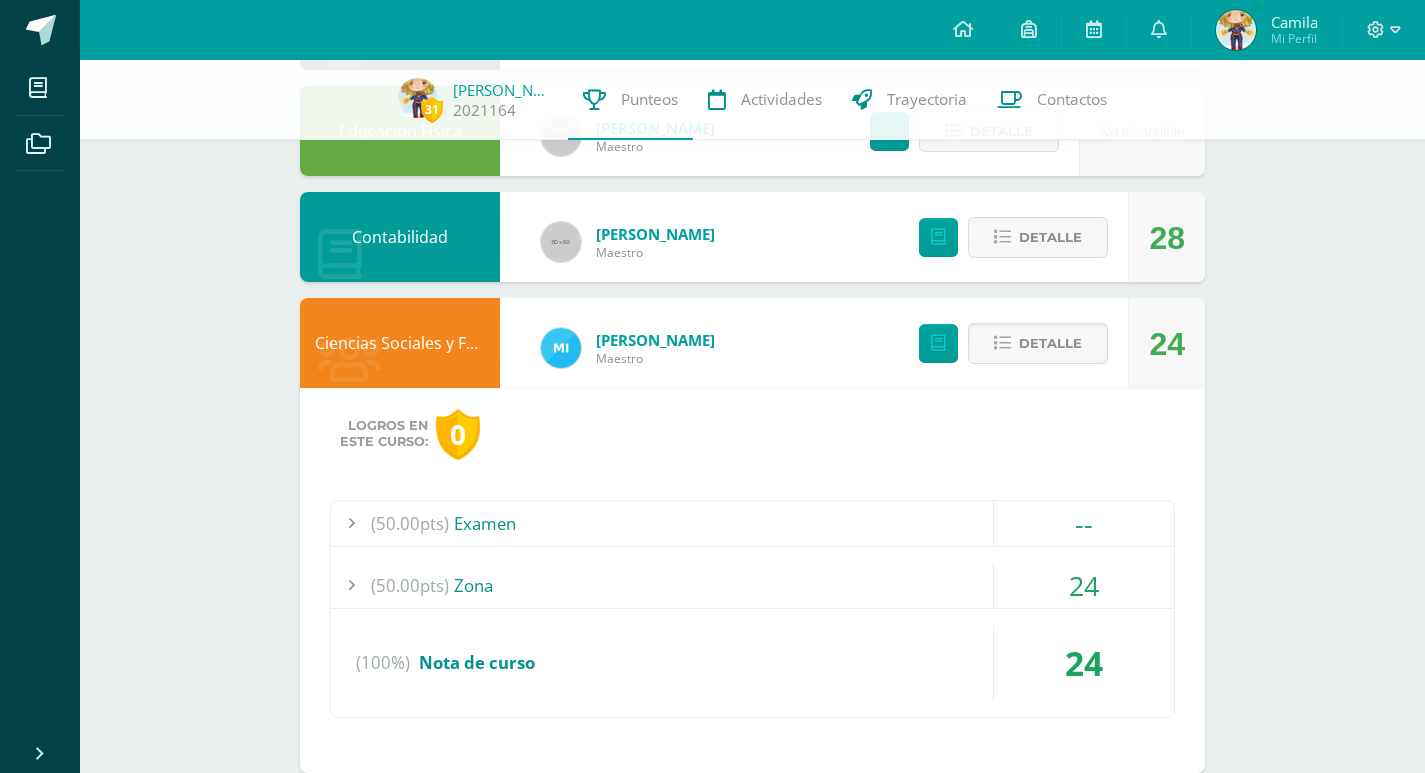 click on "24" at bounding box center [1084, 585] 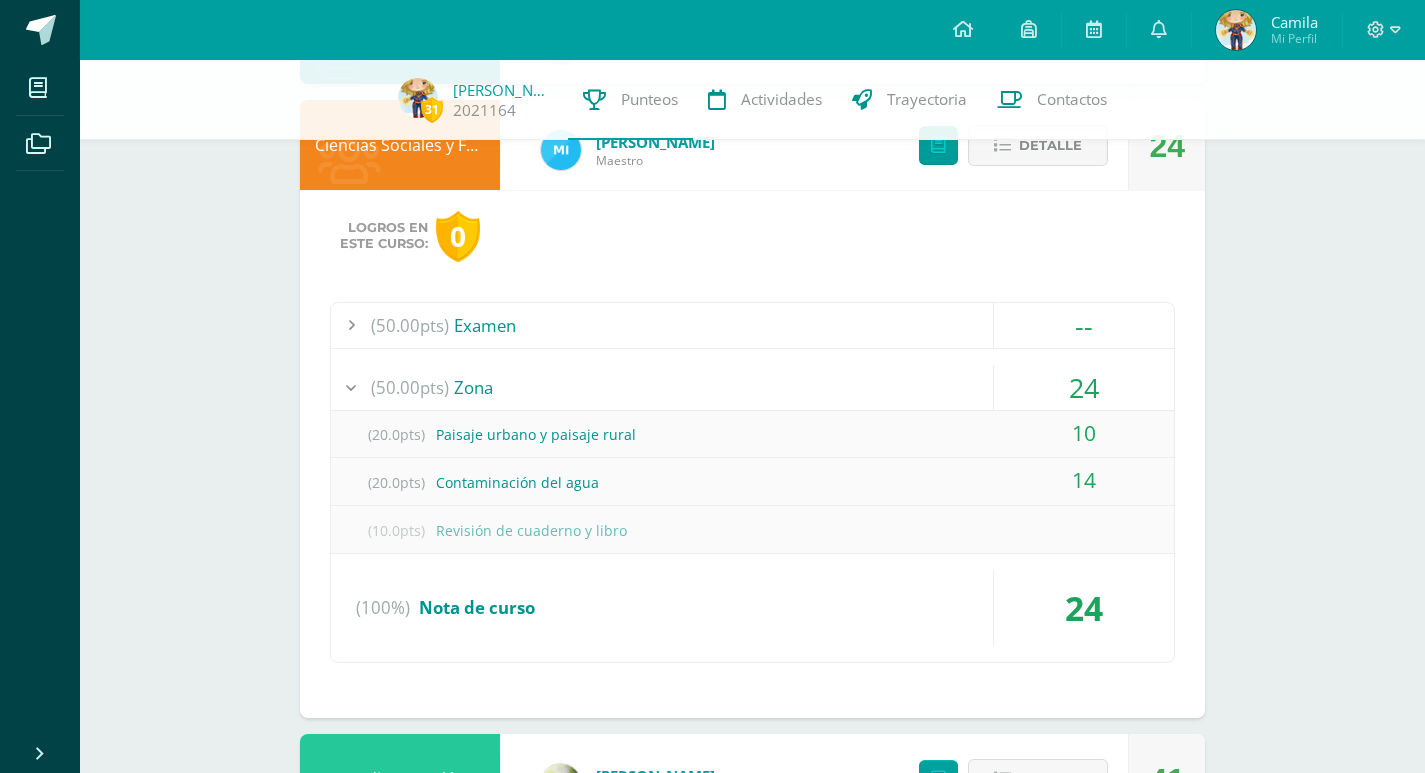 scroll, scrollTop: 640, scrollLeft: 0, axis: vertical 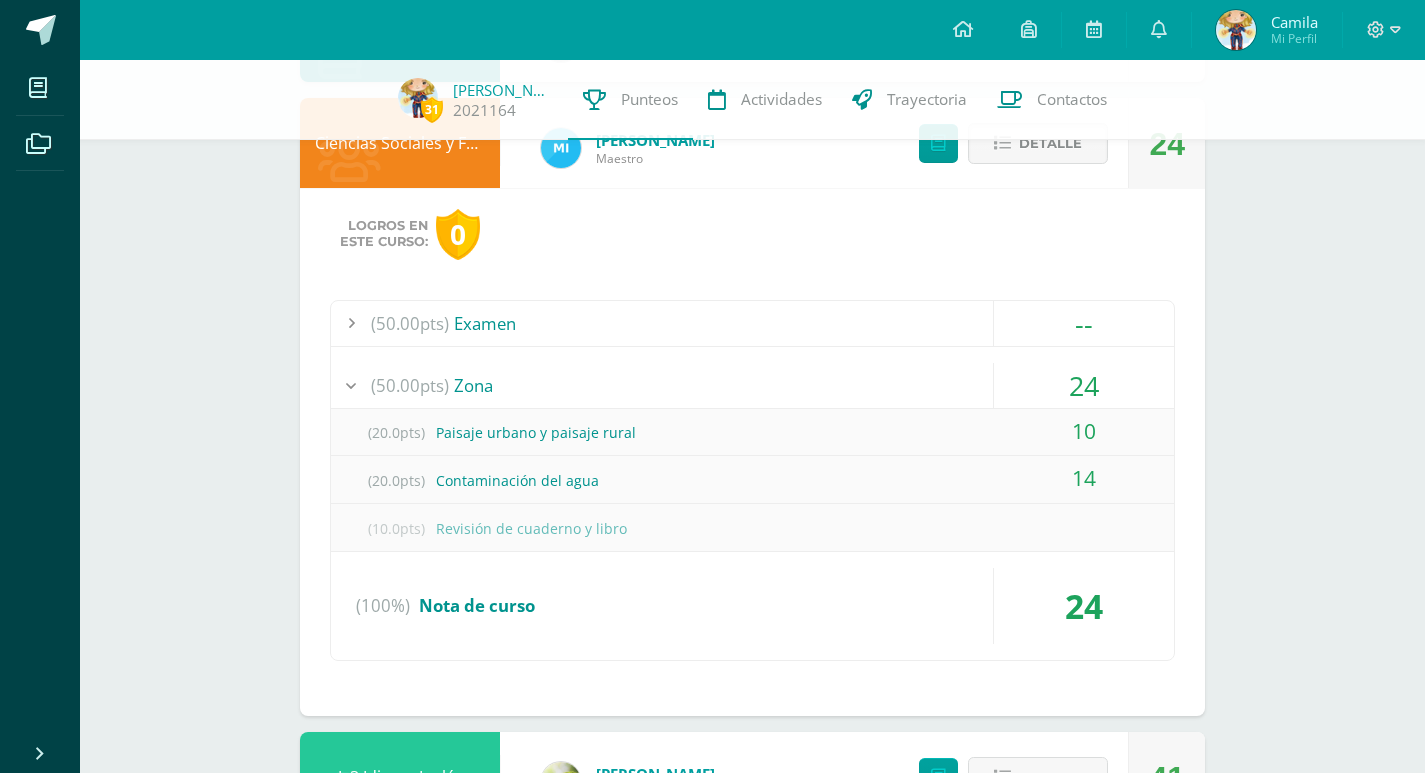 click on "--" at bounding box center [1084, 323] 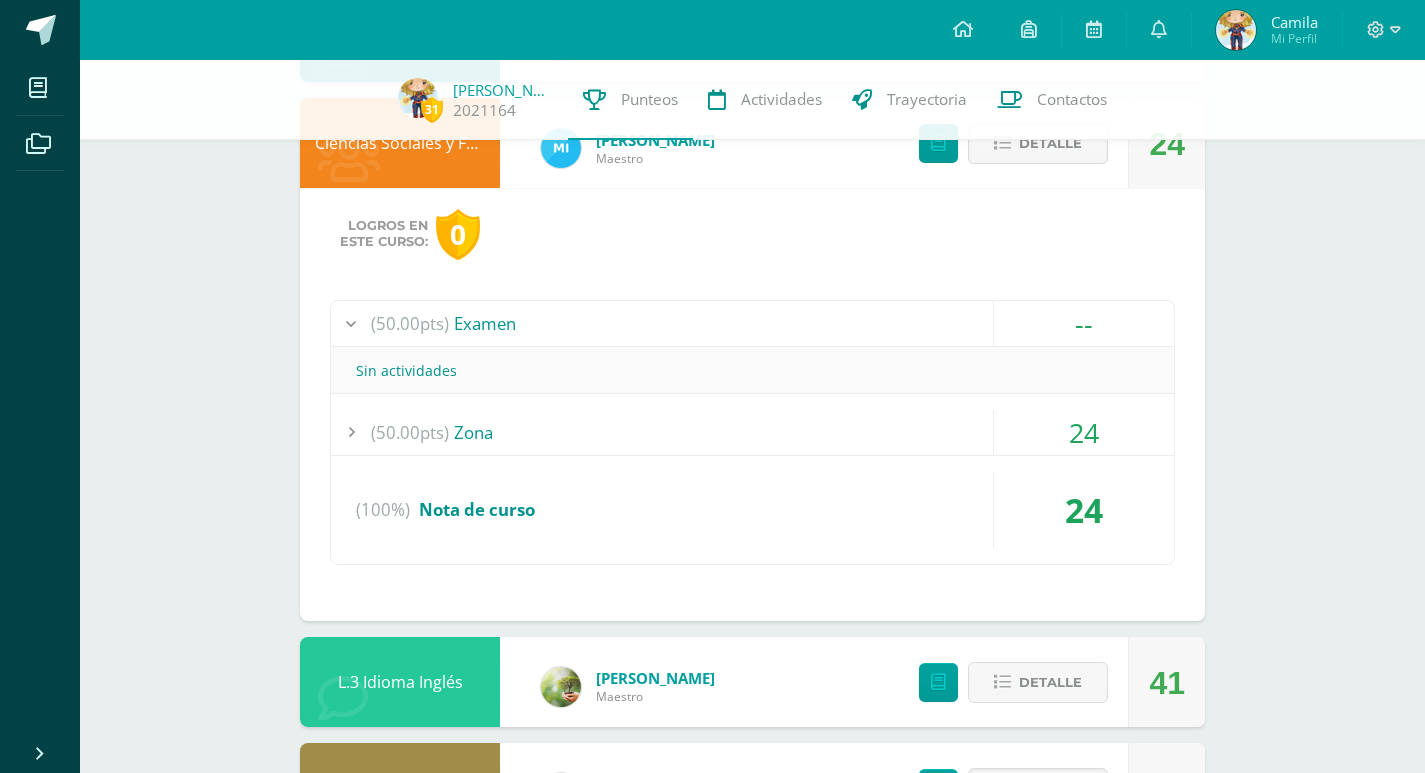 click on "24" at bounding box center [1084, 432] 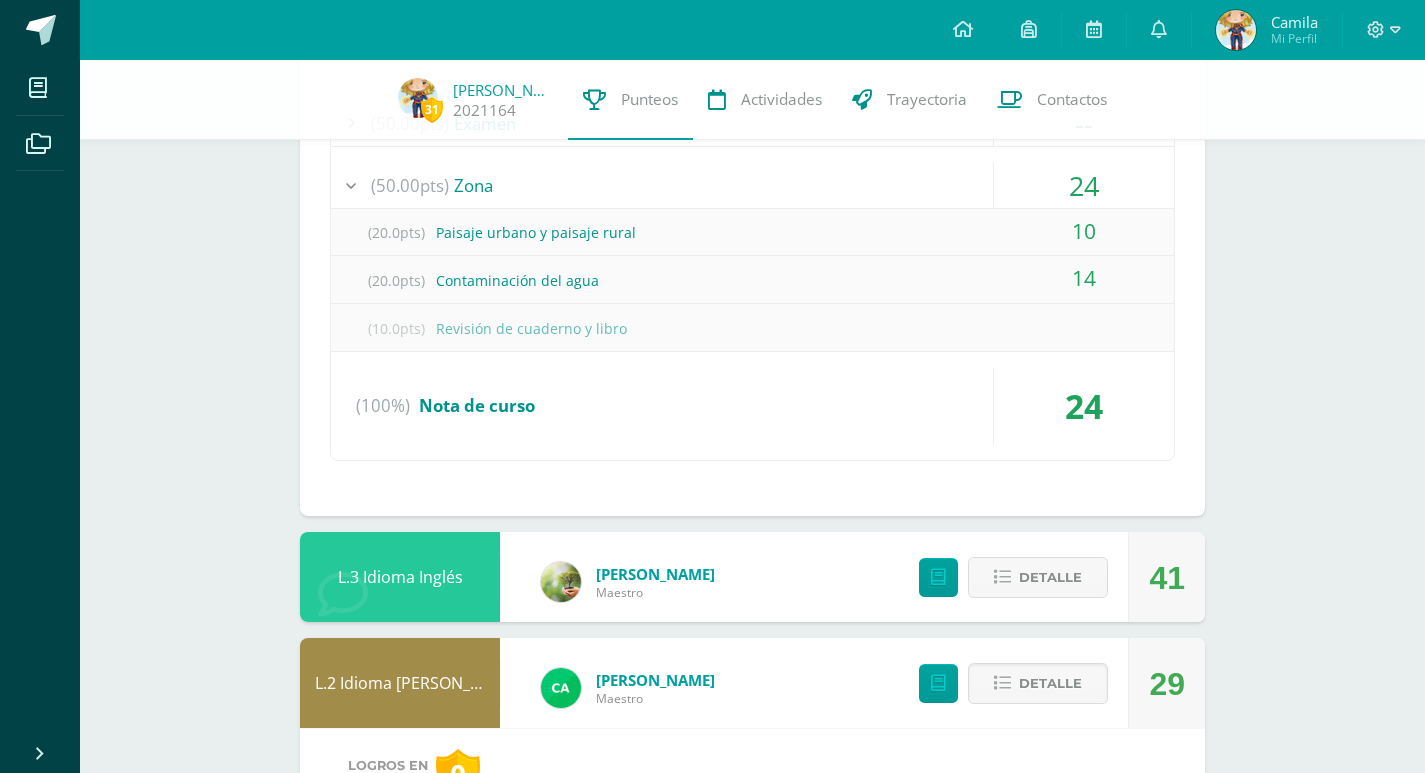scroll, scrollTop: 440, scrollLeft: 0, axis: vertical 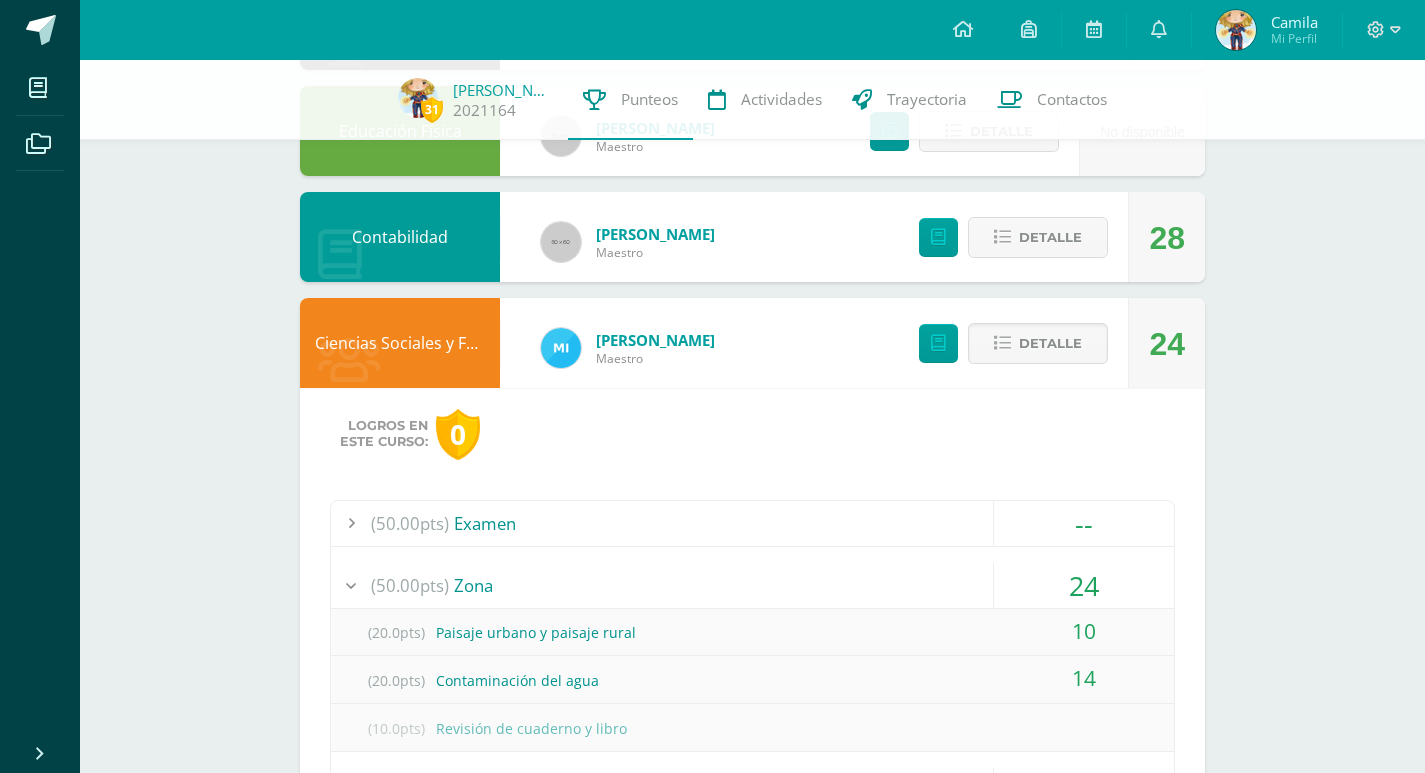 click on "(50.00pts)
Zona" at bounding box center [752, 585] 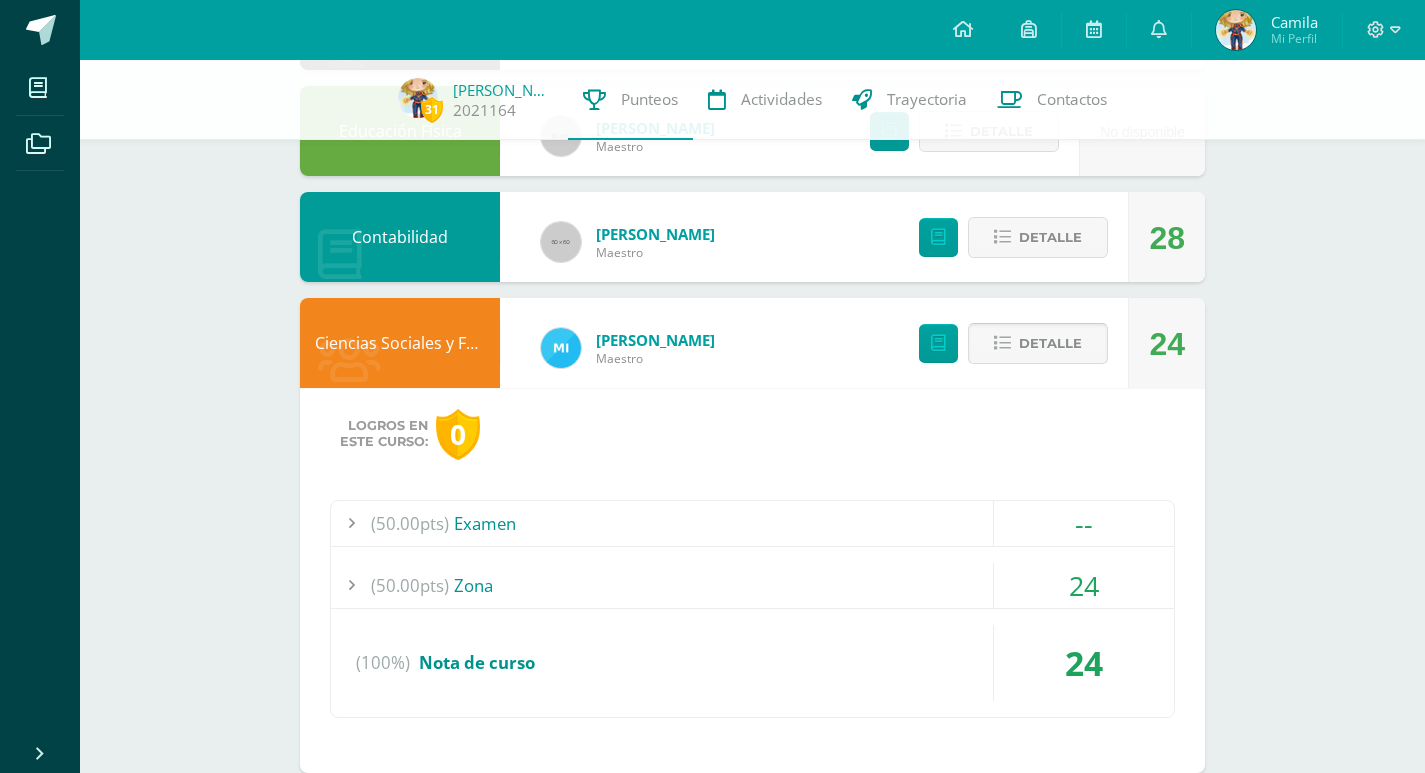 click on "Detalle" at bounding box center [1050, 343] 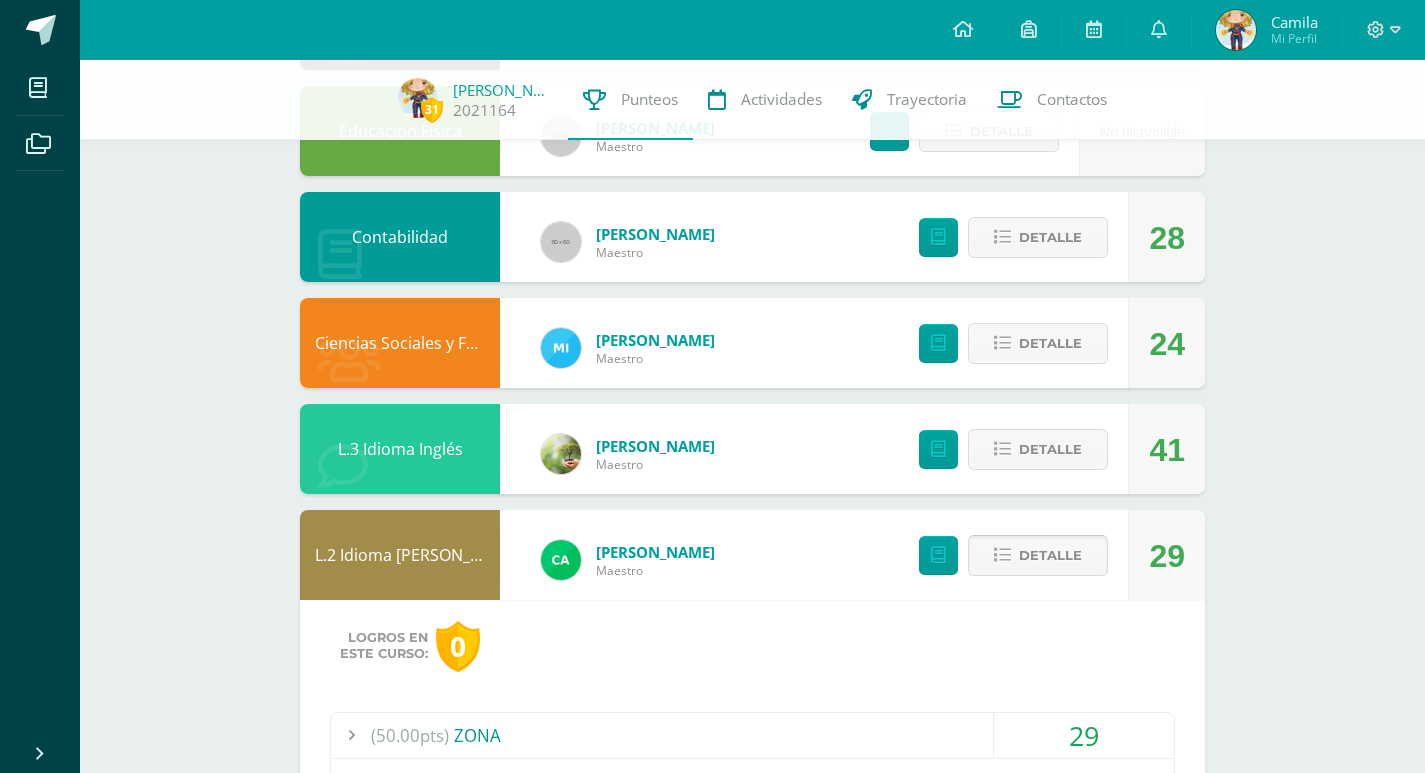 click on "Detalle" at bounding box center [1050, 555] 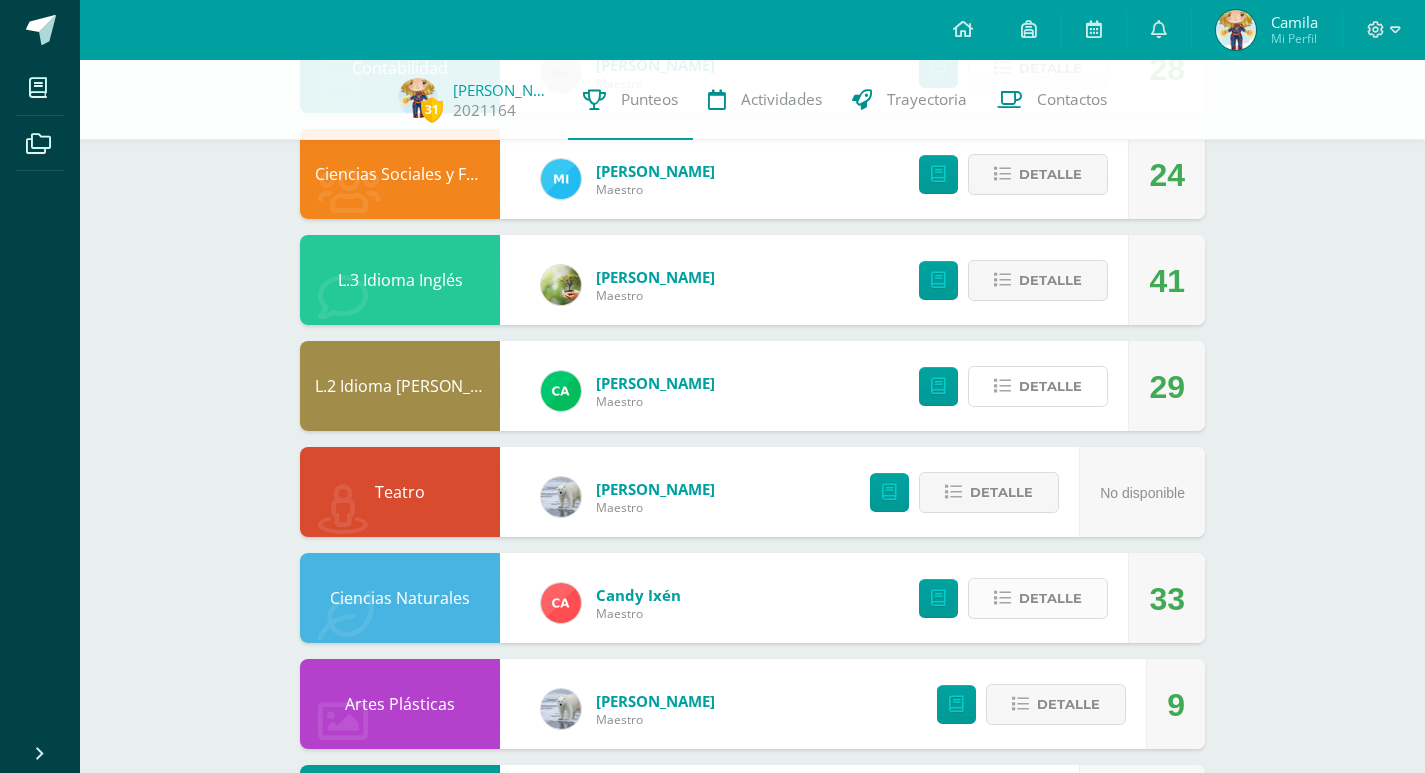 scroll, scrollTop: 640, scrollLeft: 0, axis: vertical 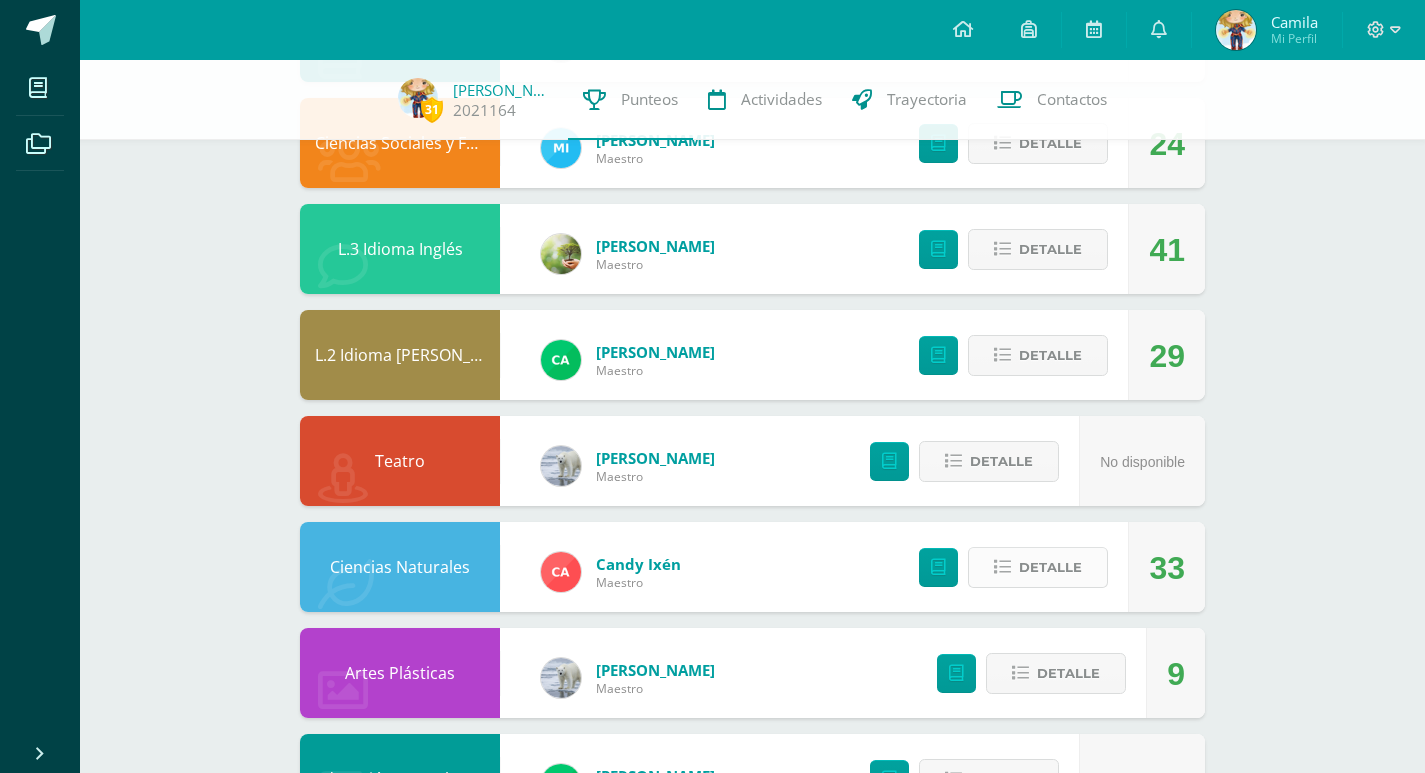 click on "Detalle" at bounding box center (1050, 567) 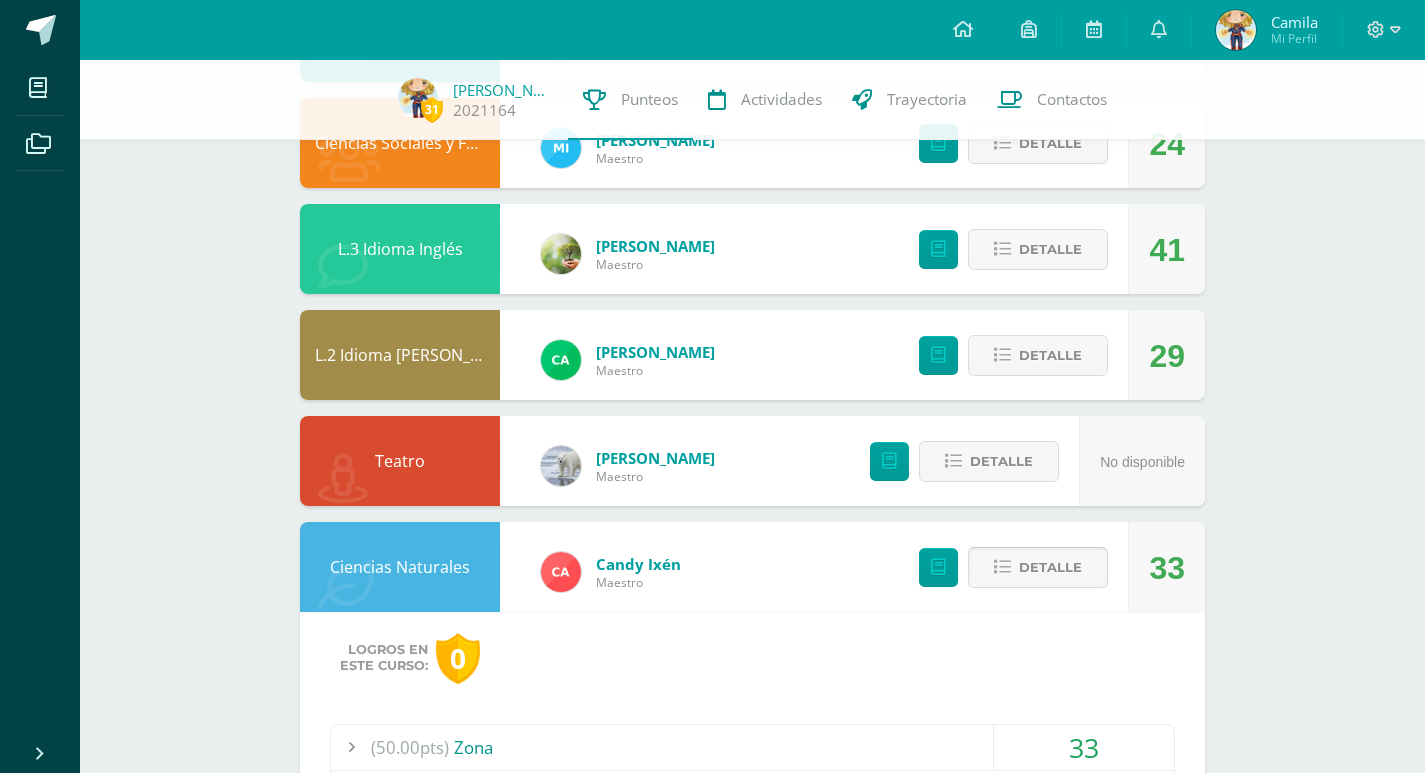 scroll, scrollTop: 940, scrollLeft: 0, axis: vertical 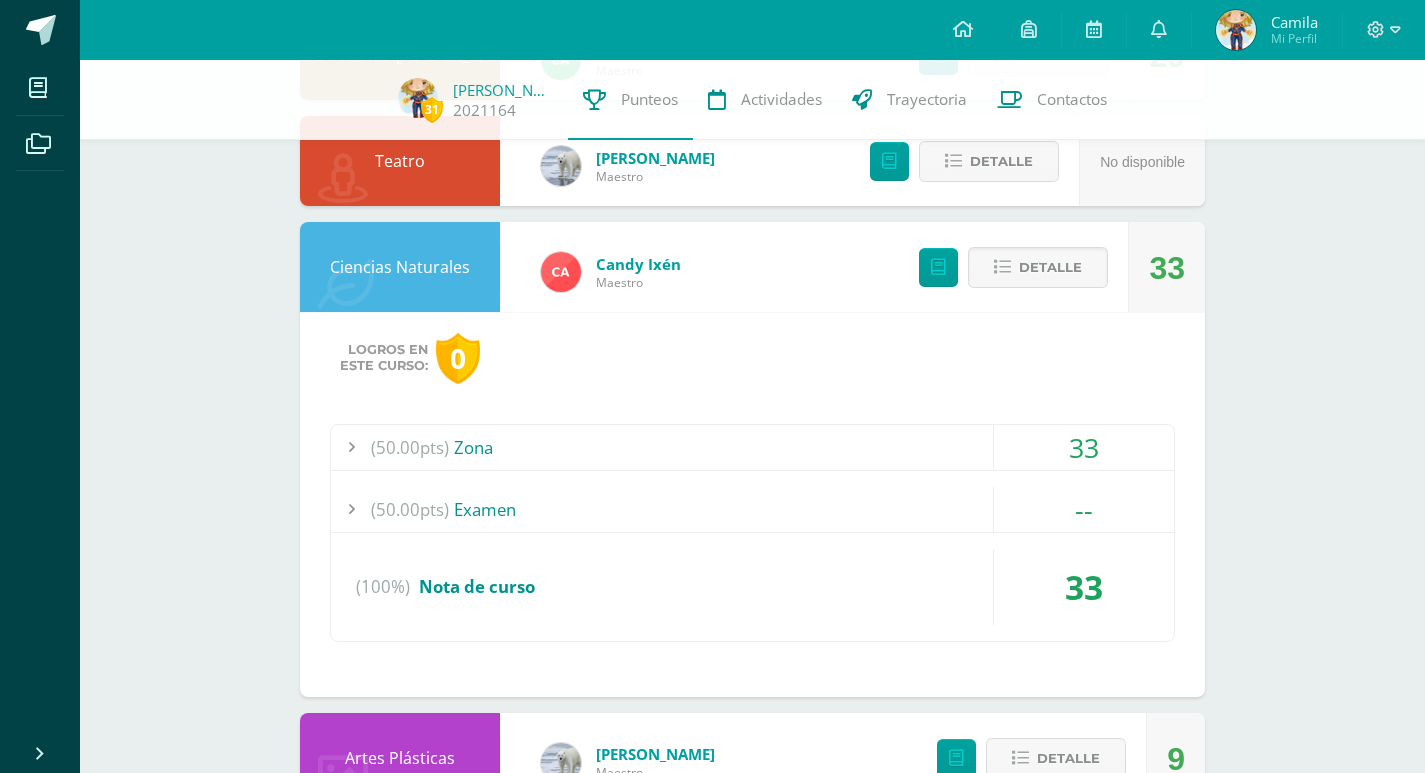 click on "33" at bounding box center (1084, 447) 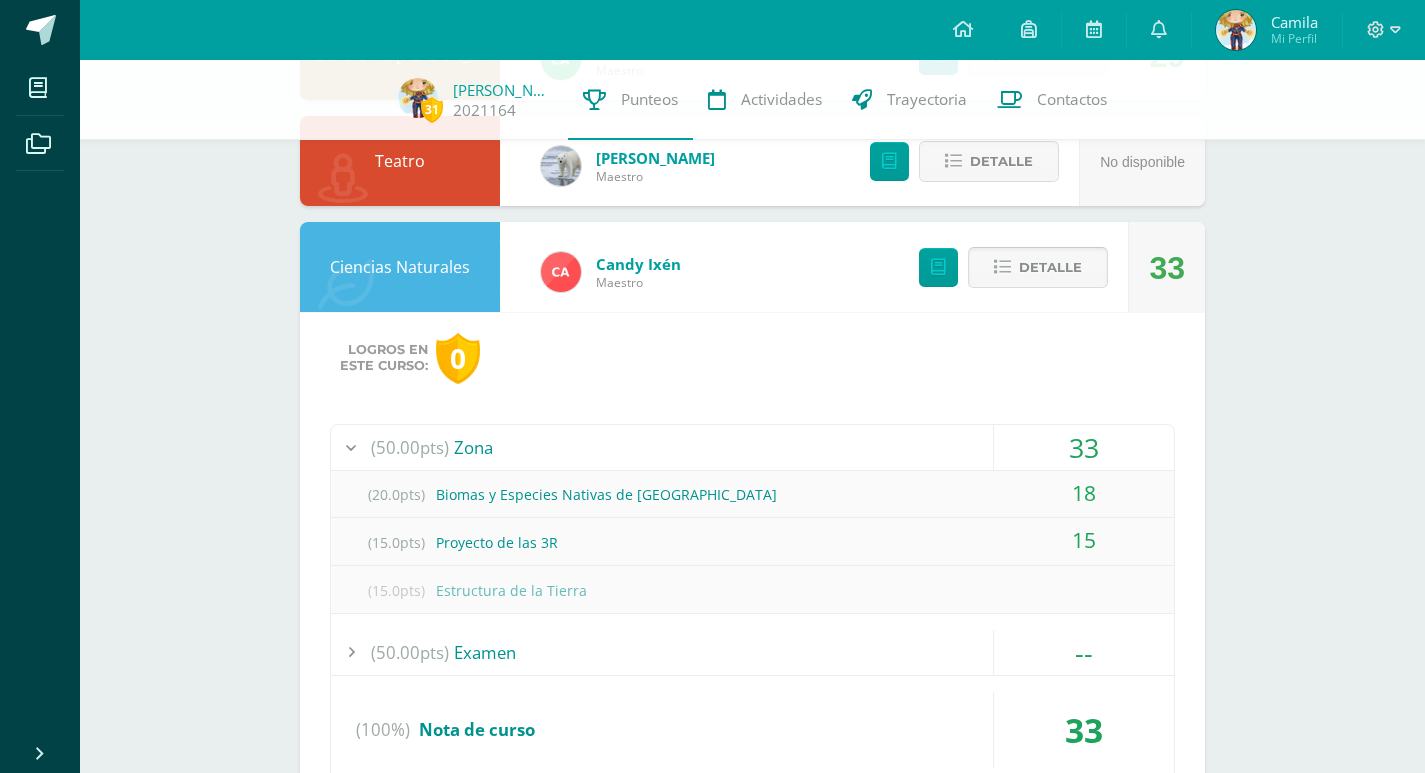 click on "Detalle" at bounding box center (1050, 267) 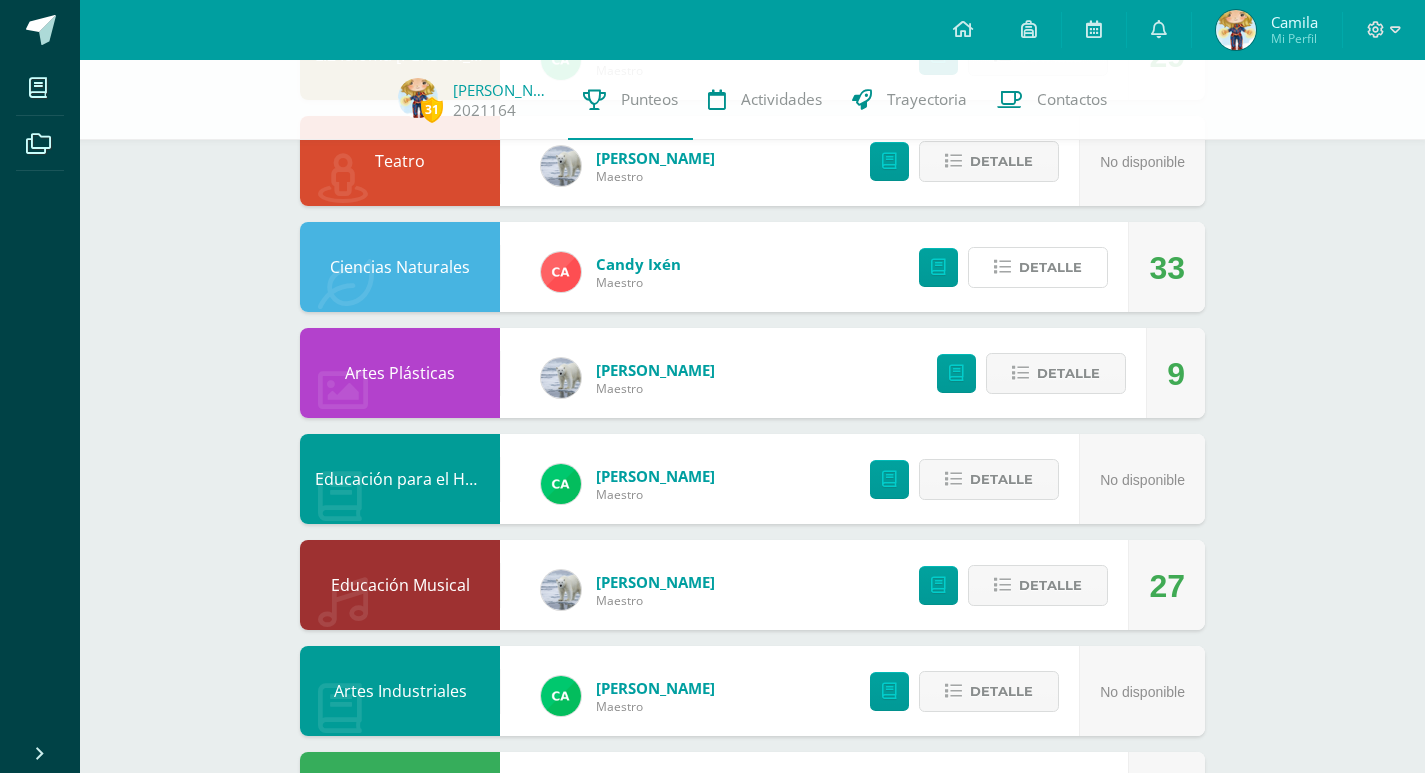 scroll, scrollTop: 1155, scrollLeft: 0, axis: vertical 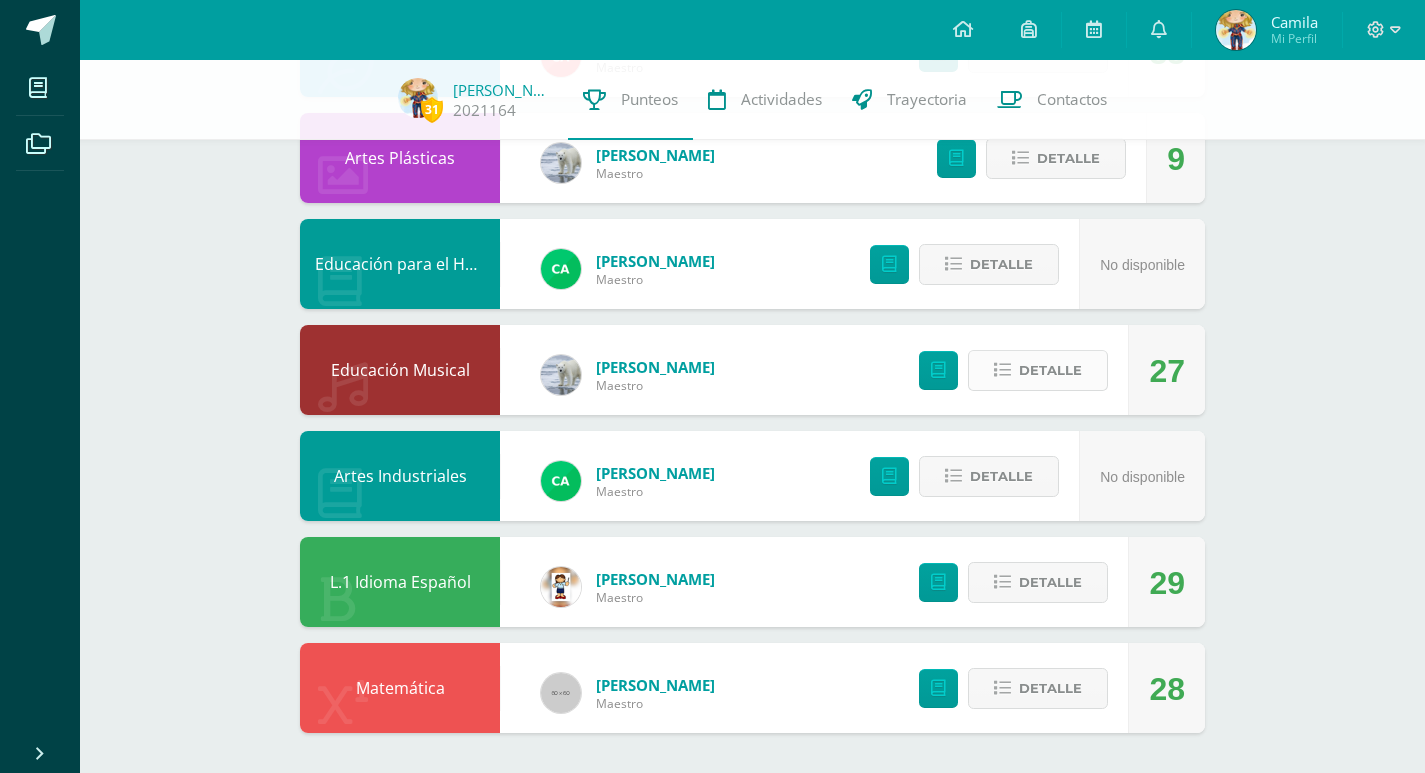 click on "Detalle" at bounding box center (1050, 370) 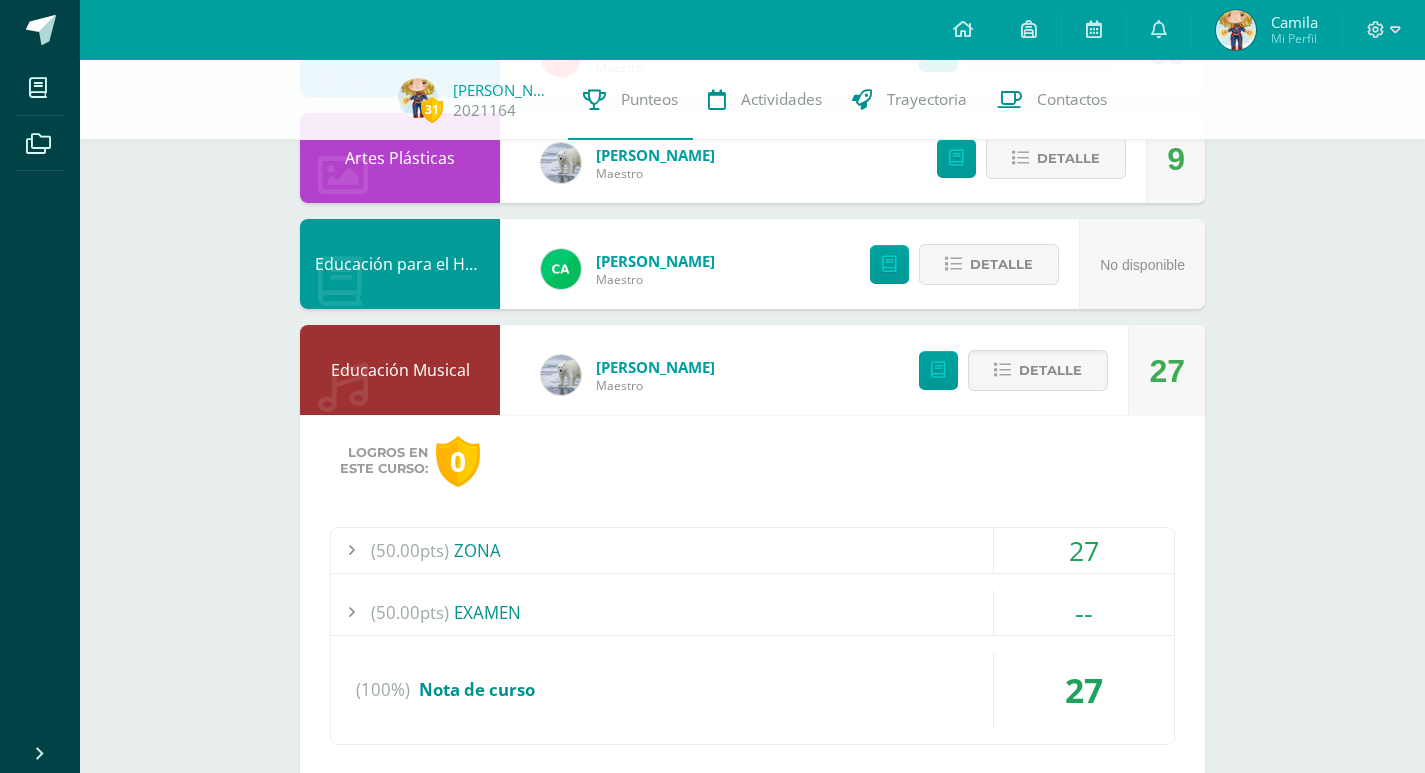 click on "27" at bounding box center [1084, 550] 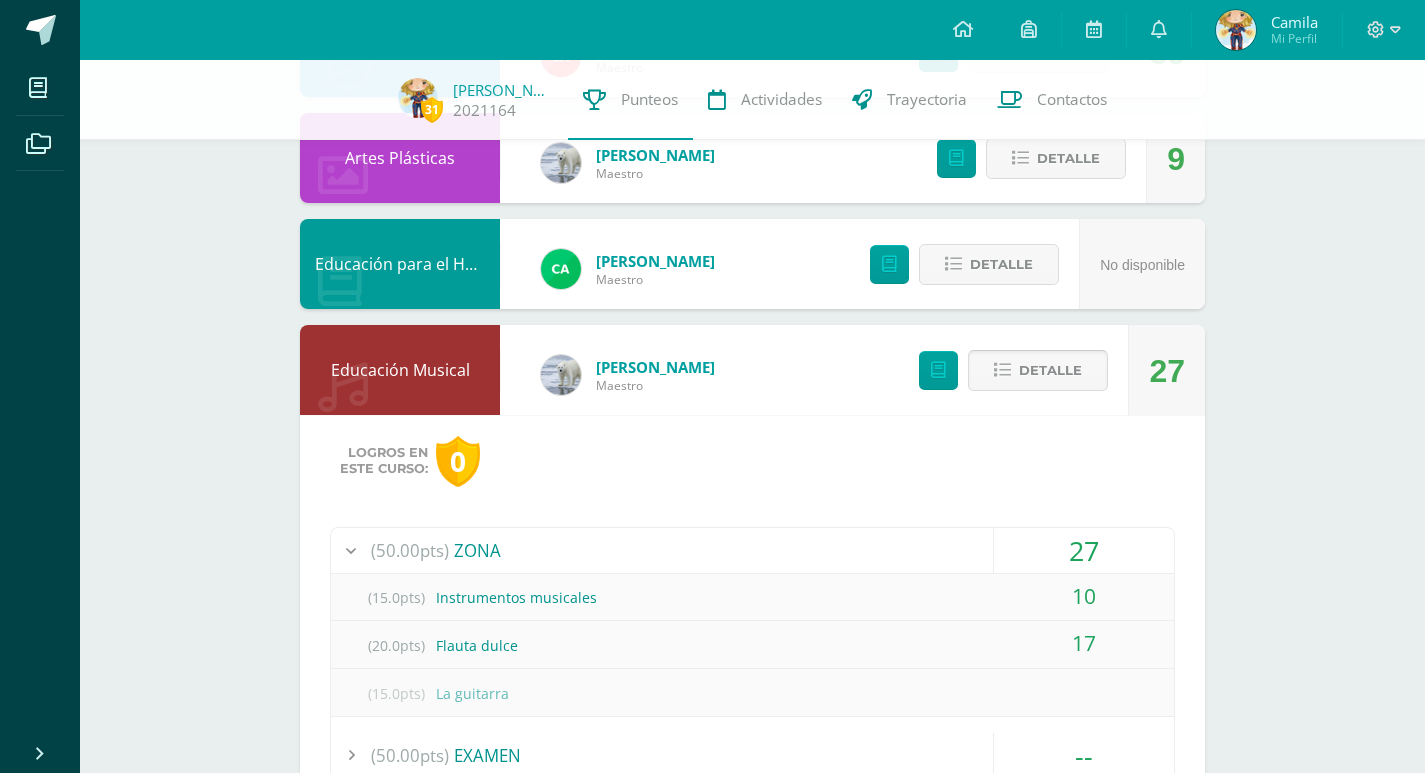 click on "Detalle" at bounding box center [1050, 370] 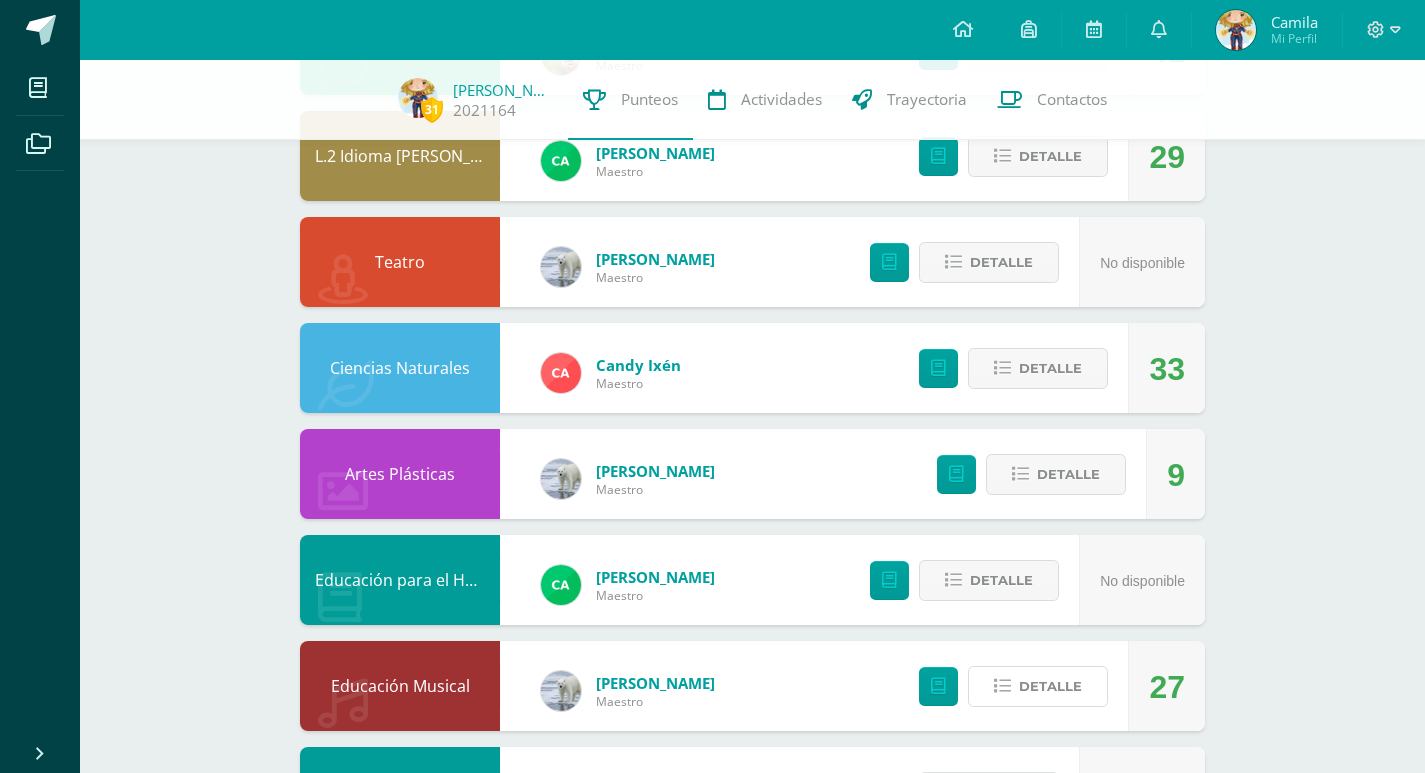 scroll, scrollTop: 1055, scrollLeft: 0, axis: vertical 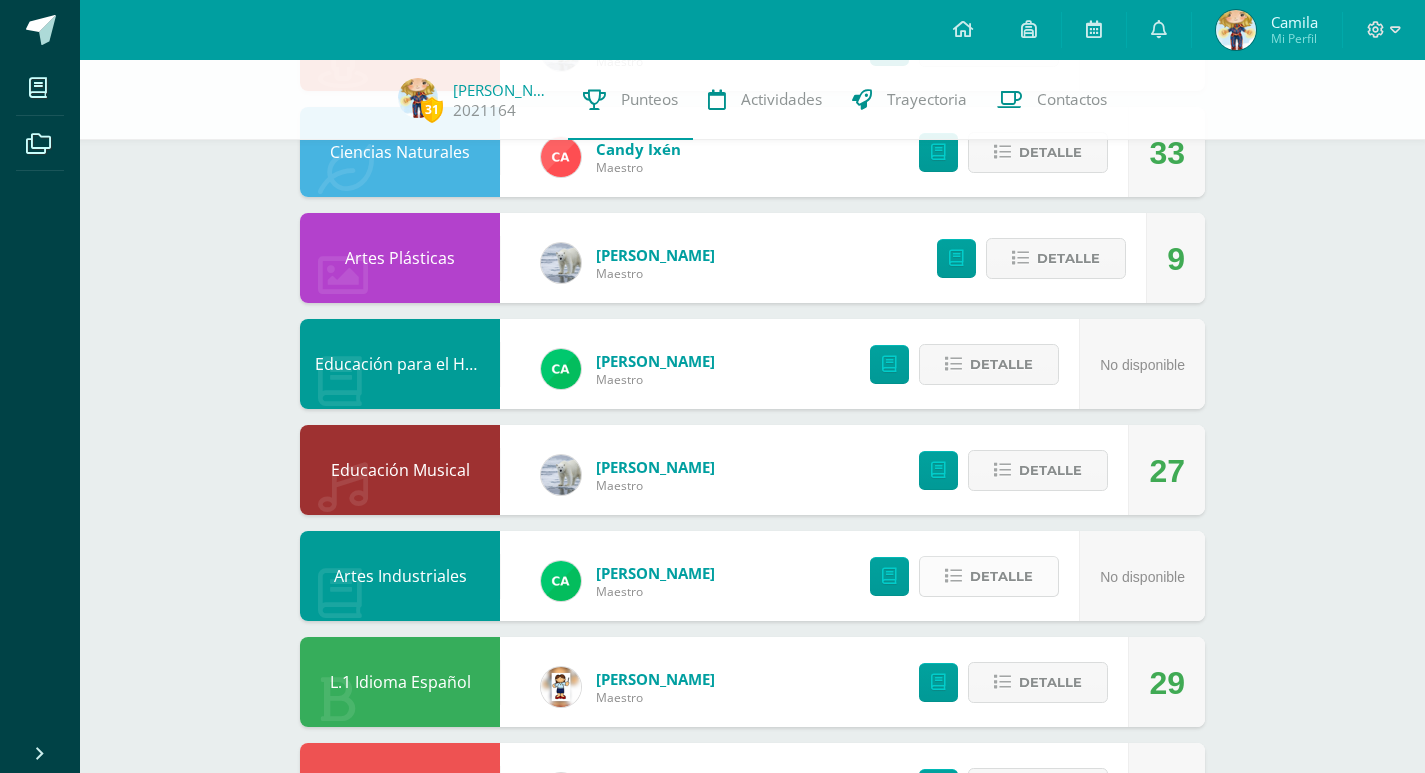 click on "Detalle" at bounding box center [1001, 576] 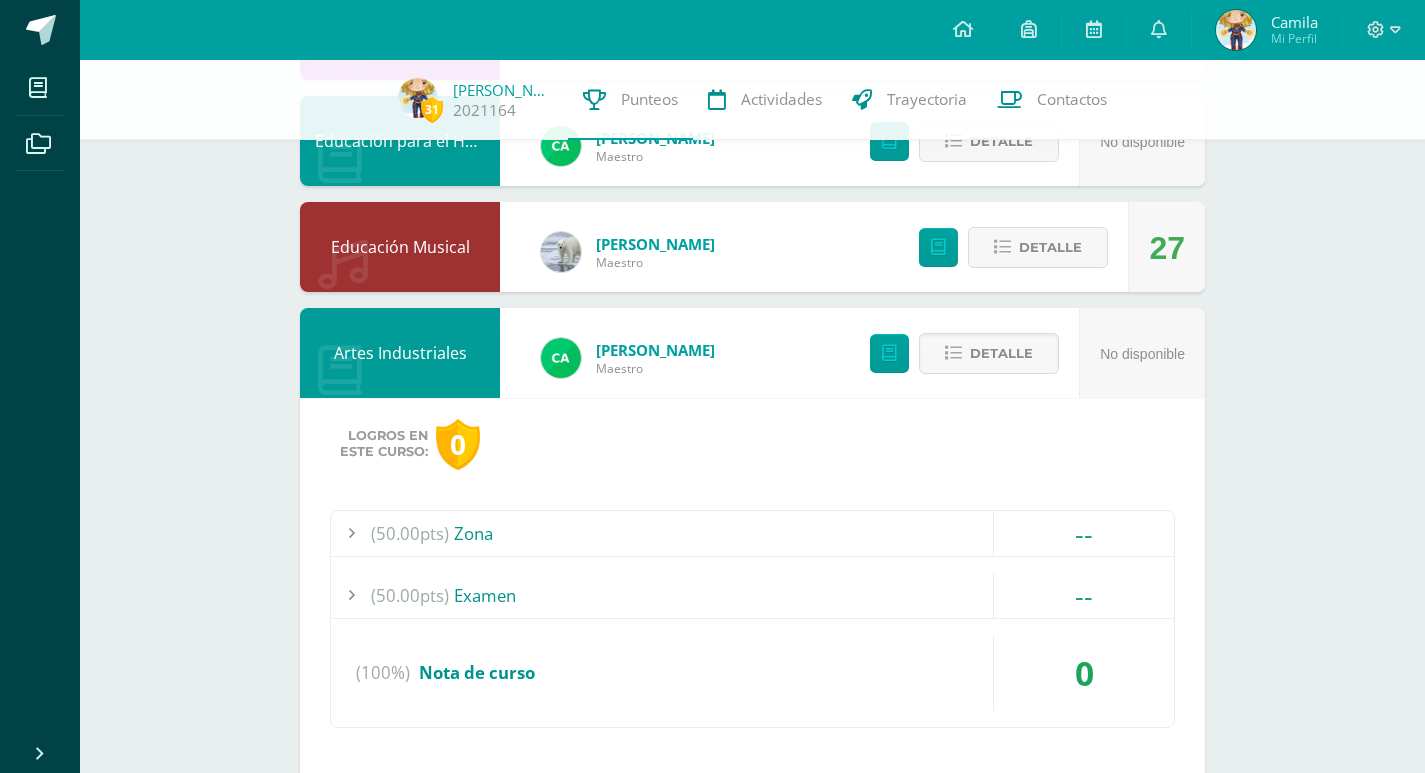 scroll, scrollTop: 1455, scrollLeft: 0, axis: vertical 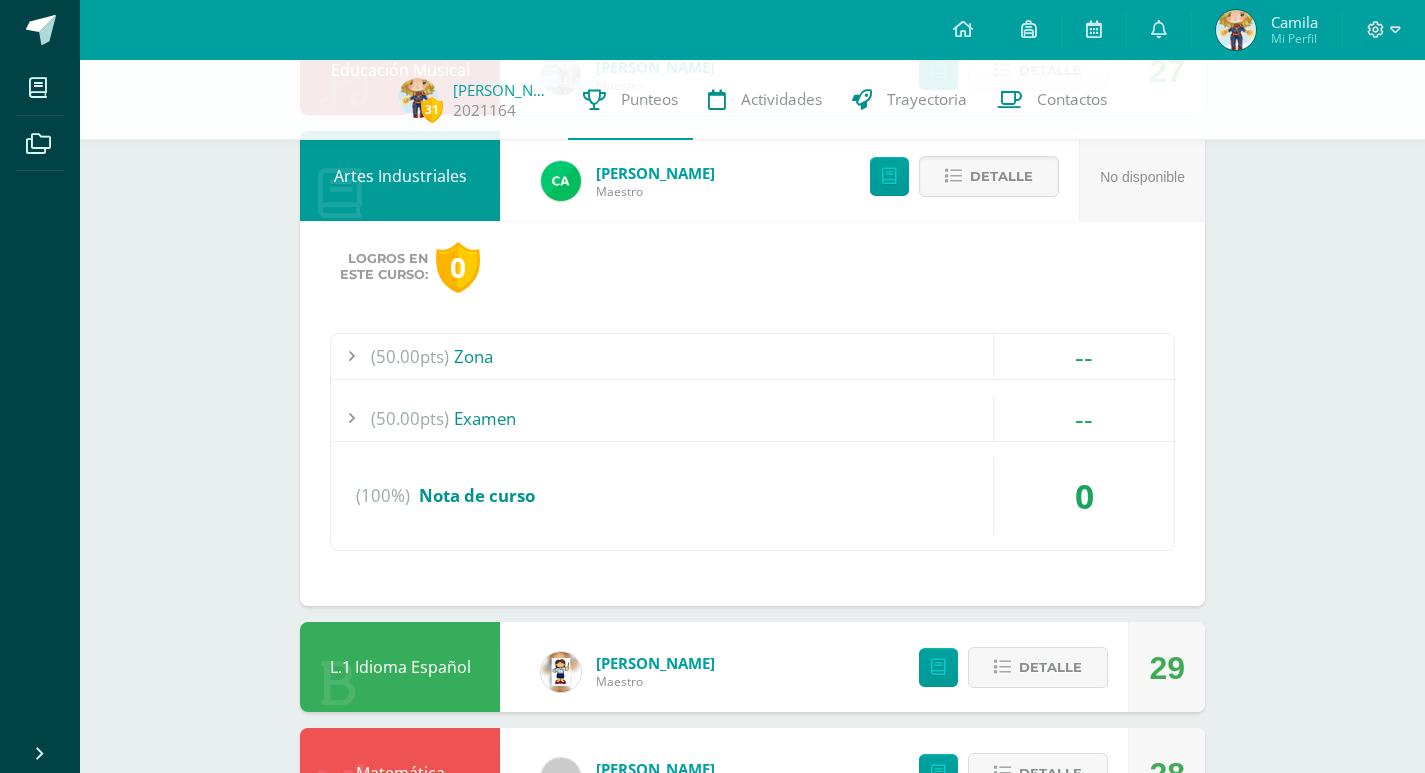click on "31
[PERSON_NAME]
2021164
Punteos Actividades Trayectoria Contactos  Pendiente
Punteos de:    [PERSON_NAME]     Unidad 3                             Unidad 1 Unidad 2 Unidad 3 Unidad 4
Educación [DEMOGRAPHIC_DATA][PERSON_NAME] Maestro No disponible Detalle
TIC´s Computación
[PERSON_NAME]
25
[GEOGRAPHIC_DATA]
Educación Física
[PERSON_NAME] Maestro No disponible Detalle
Contabilidad
[PERSON_NAME] Maestro
28
[GEOGRAPHIC_DATA]
Ciencias Sociales y Formación Ciudadana
0" at bounding box center (752, -269) 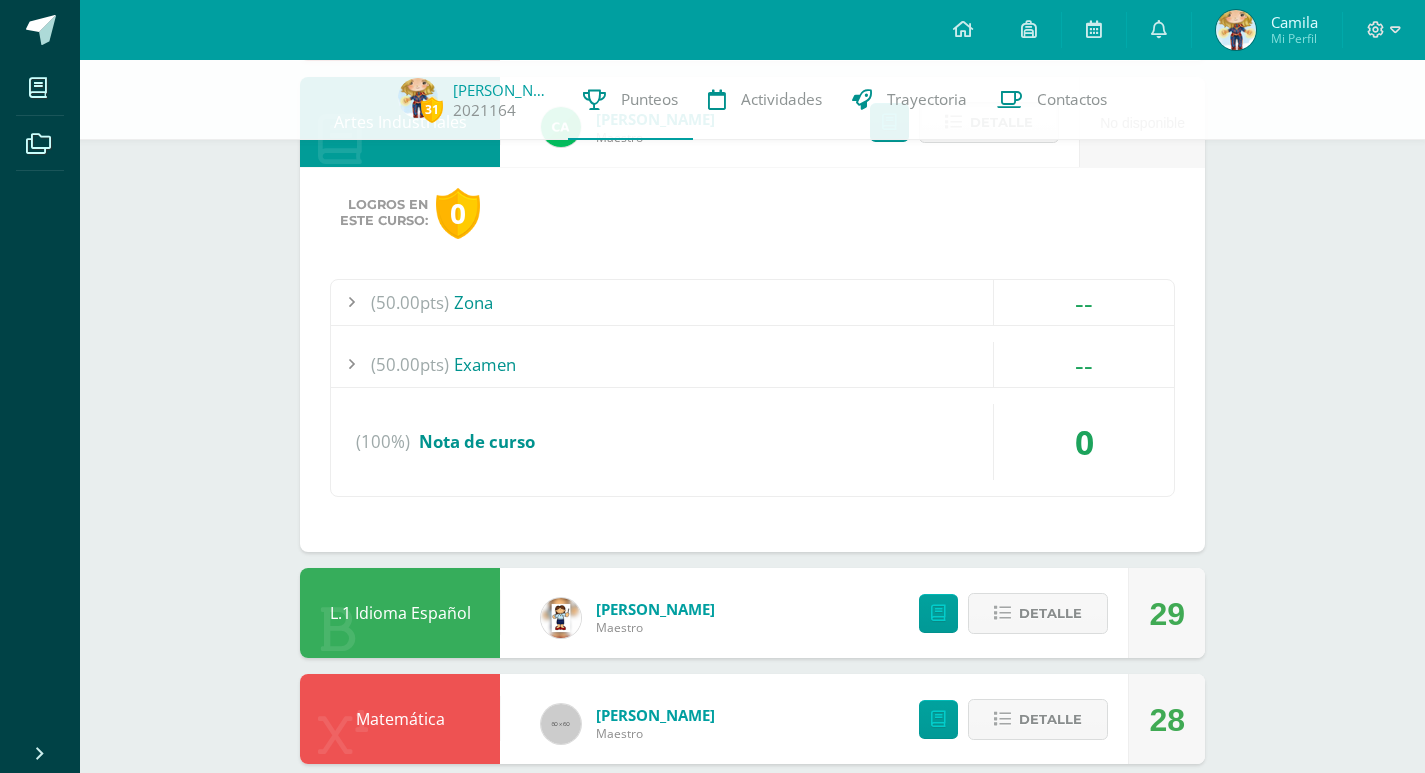 scroll, scrollTop: 1540, scrollLeft: 0, axis: vertical 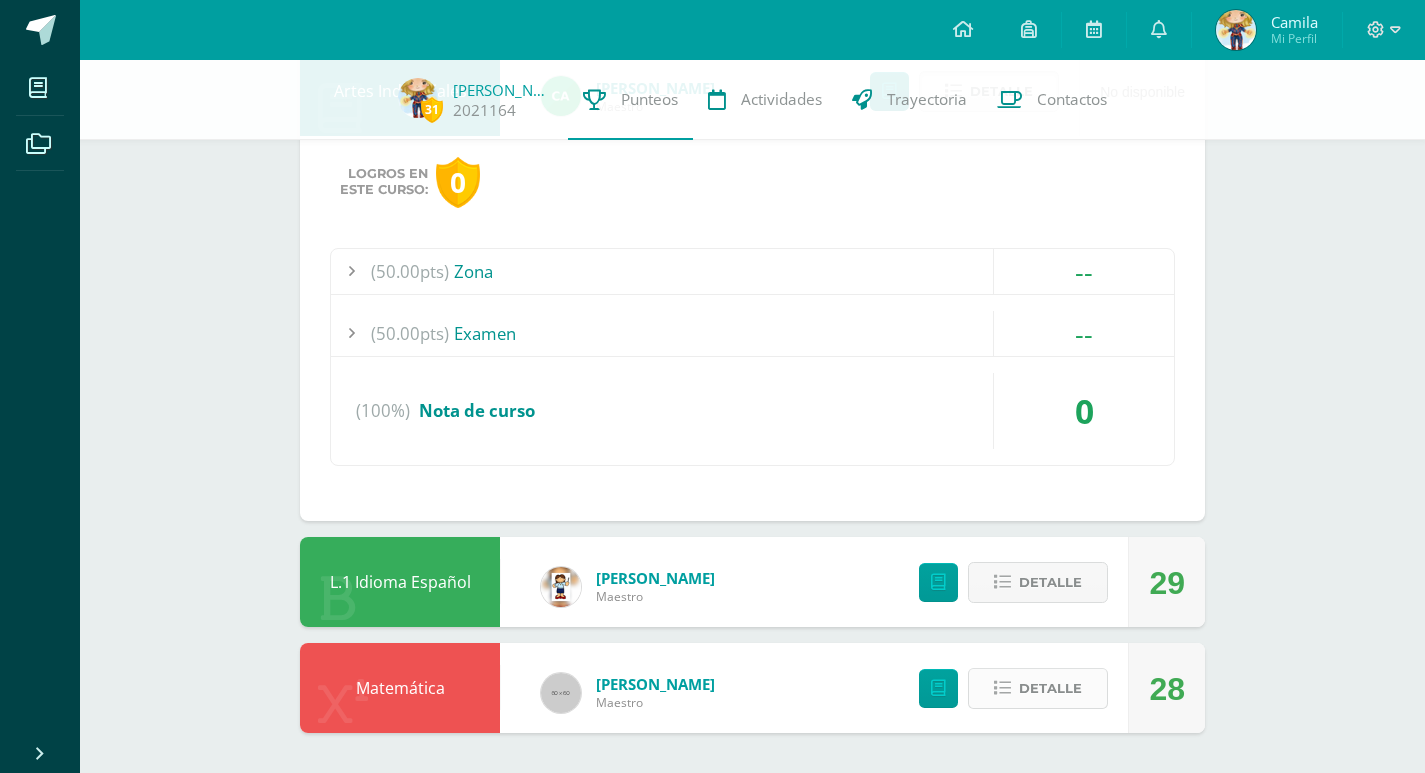 click on "Detalle" at bounding box center [1050, 688] 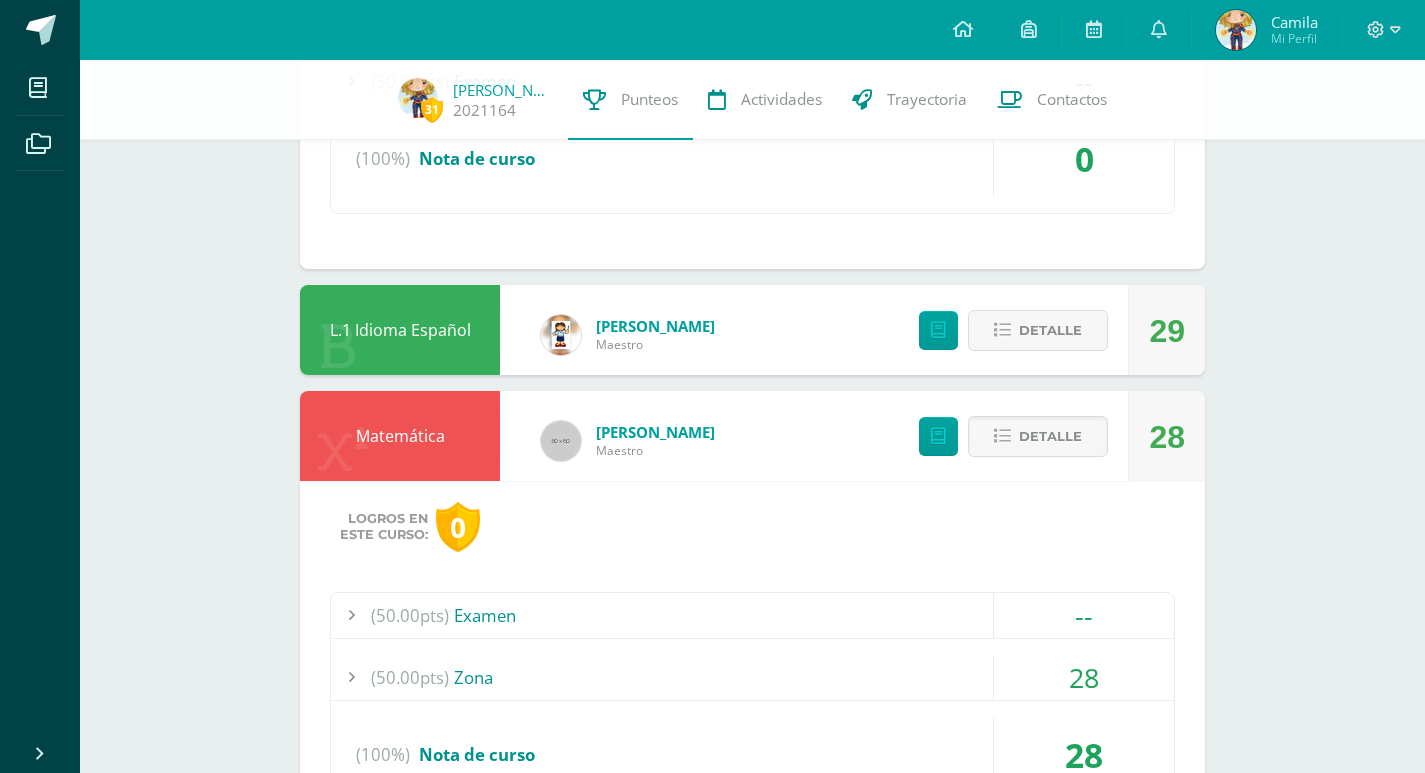 scroll, scrollTop: 1925, scrollLeft: 0, axis: vertical 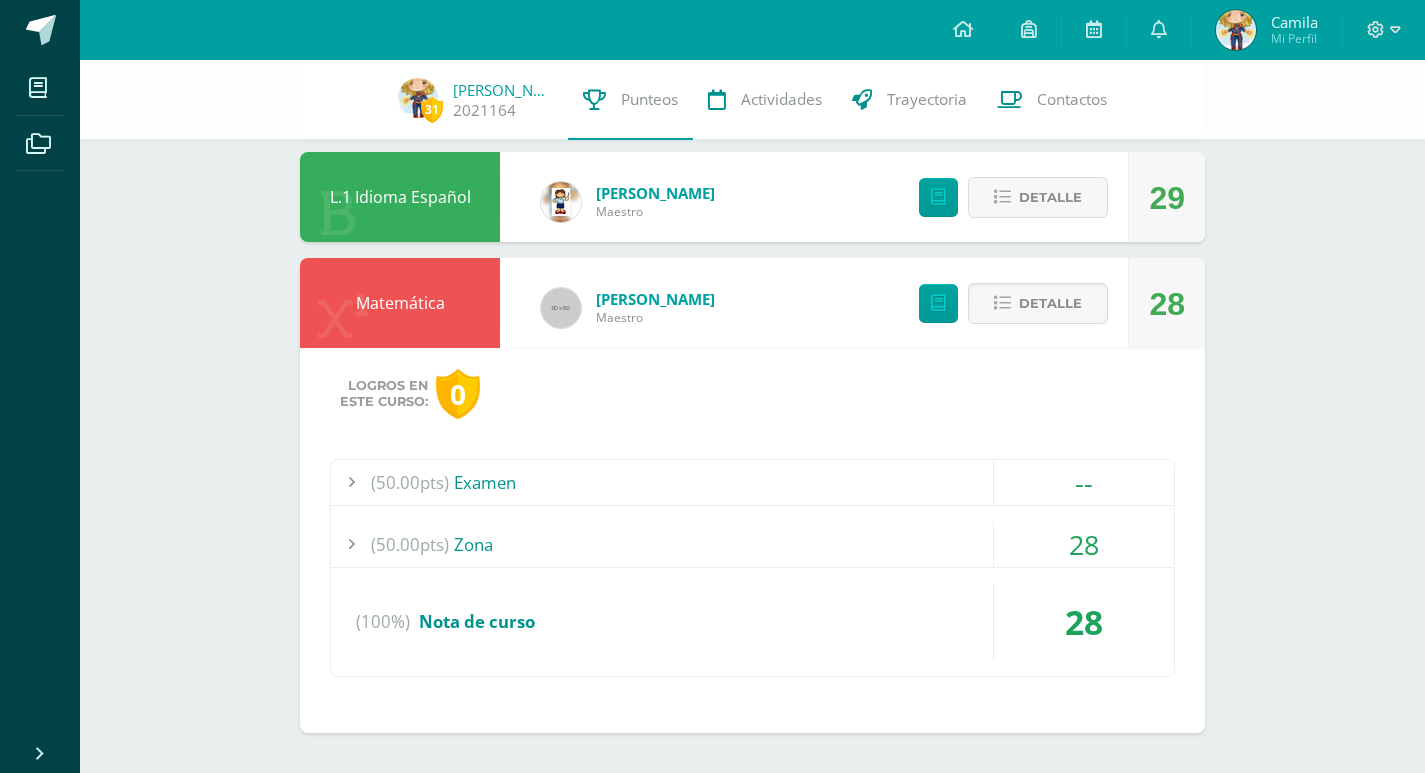 click on "28" at bounding box center (1084, 544) 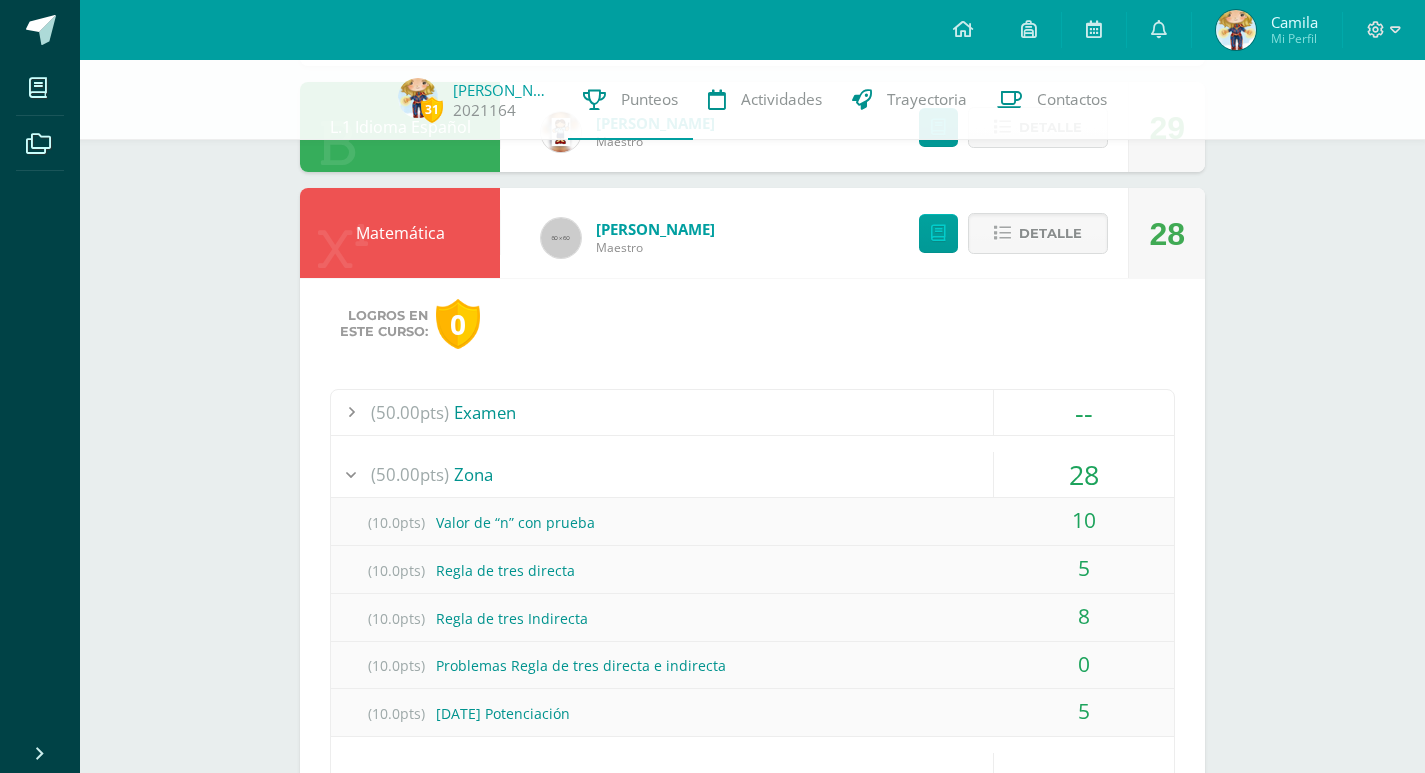 scroll, scrollTop: 2125, scrollLeft: 0, axis: vertical 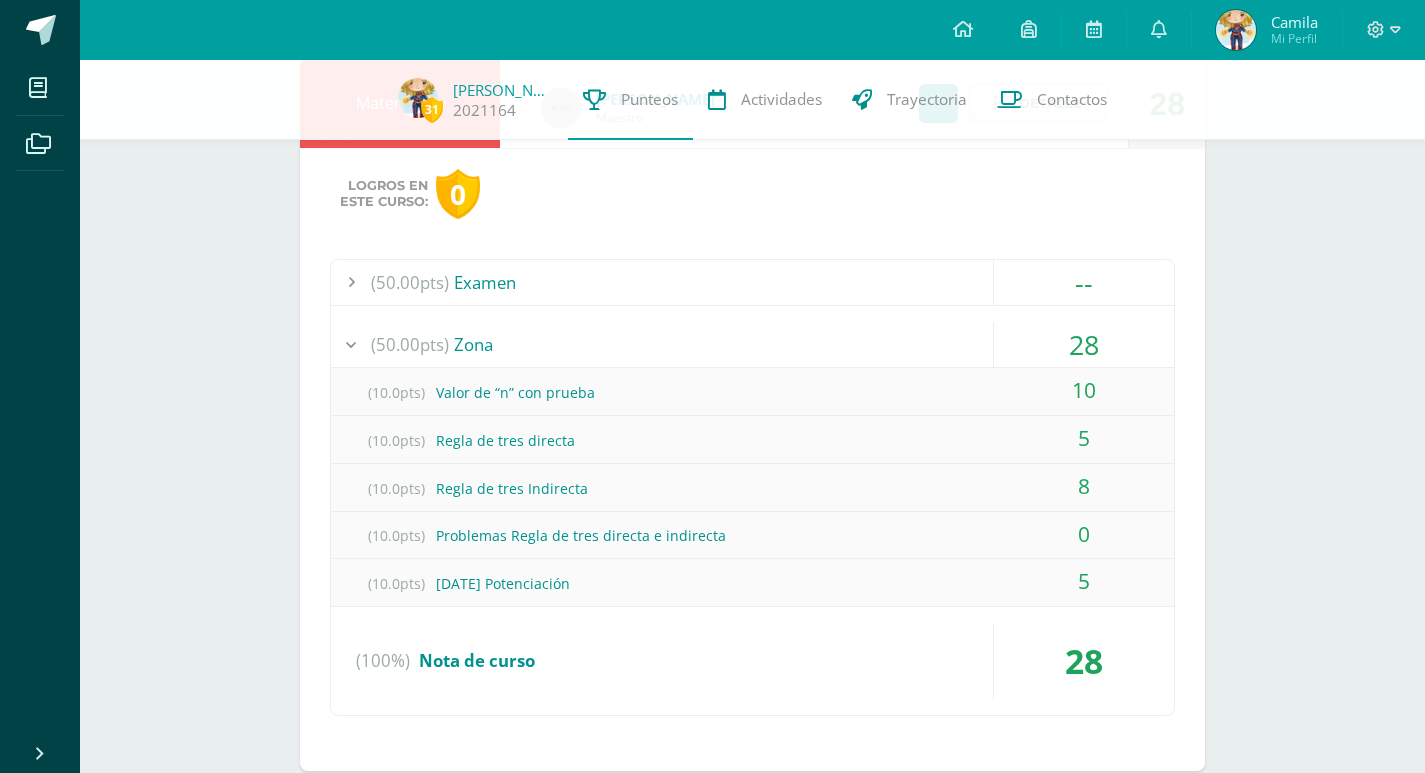 click on "28" at bounding box center [1084, 344] 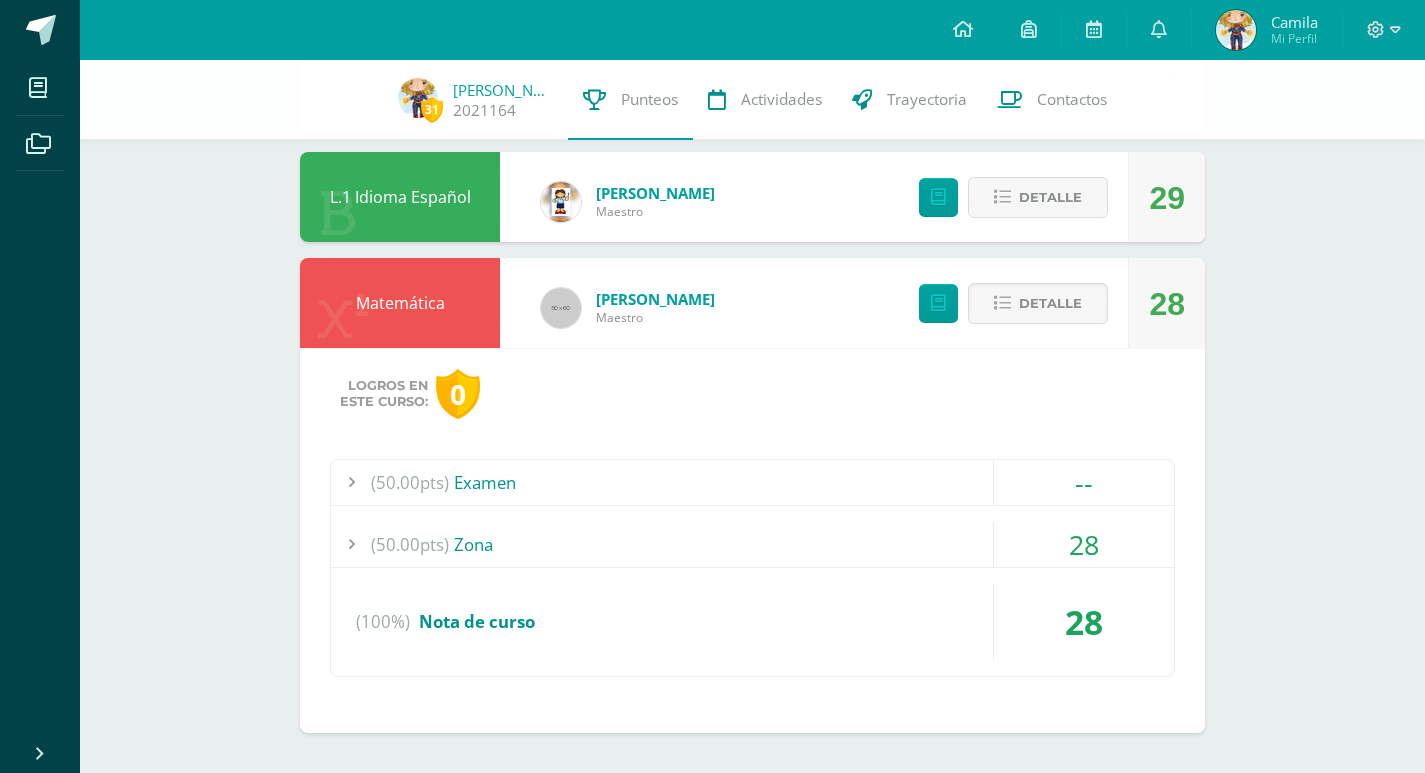 scroll, scrollTop: 1925, scrollLeft: 0, axis: vertical 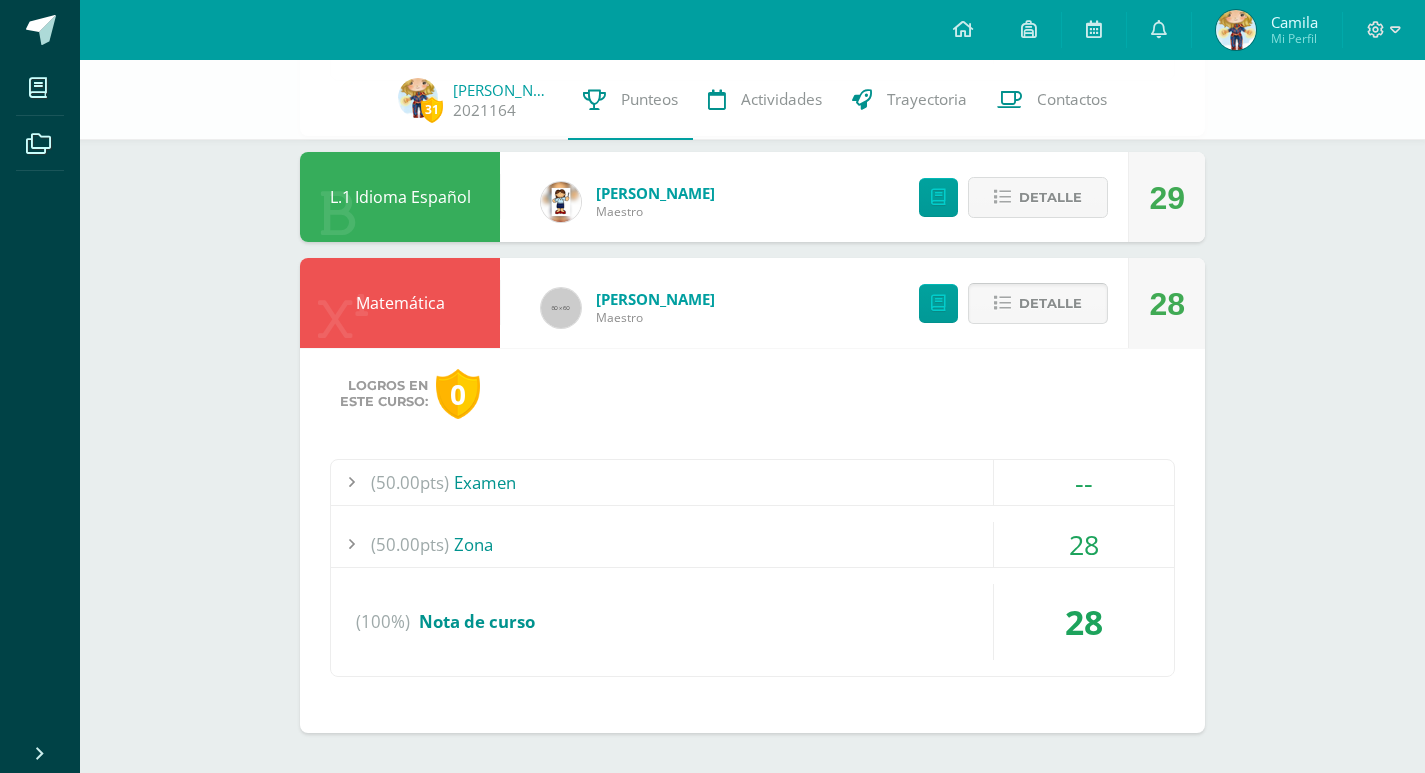 click on "Detalle" at bounding box center [1050, 303] 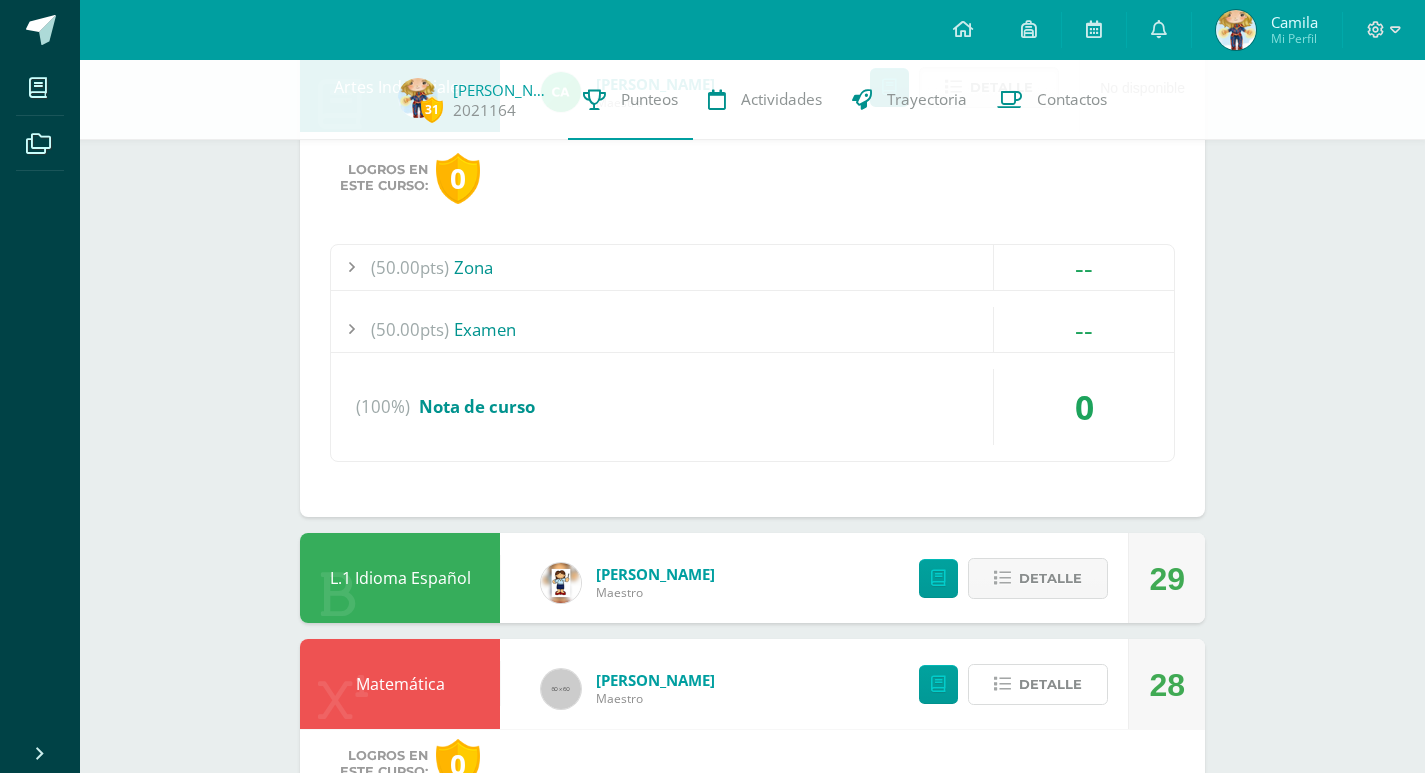 scroll, scrollTop: 1540, scrollLeft: 0, axis: vertical 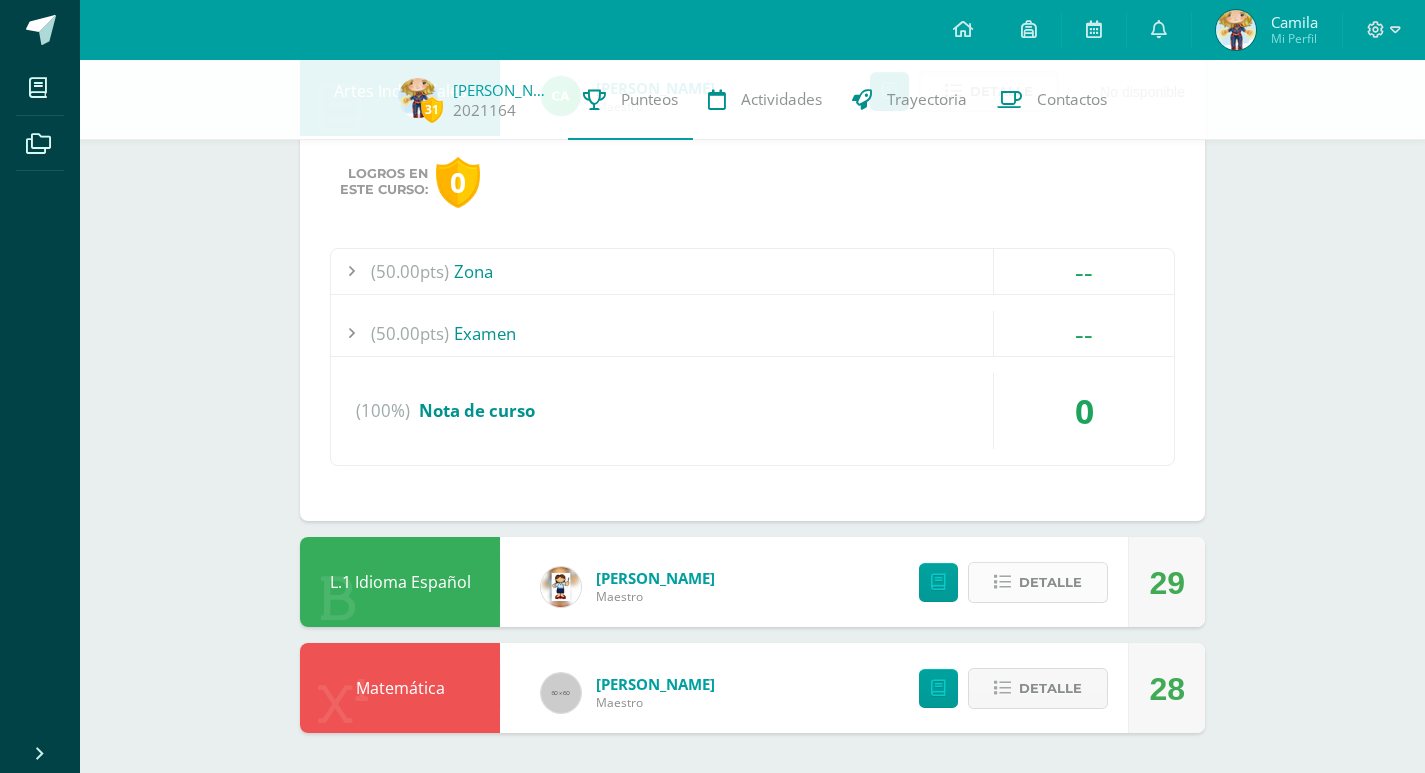 click on "Detalle" at bounding box center [1038, 582] 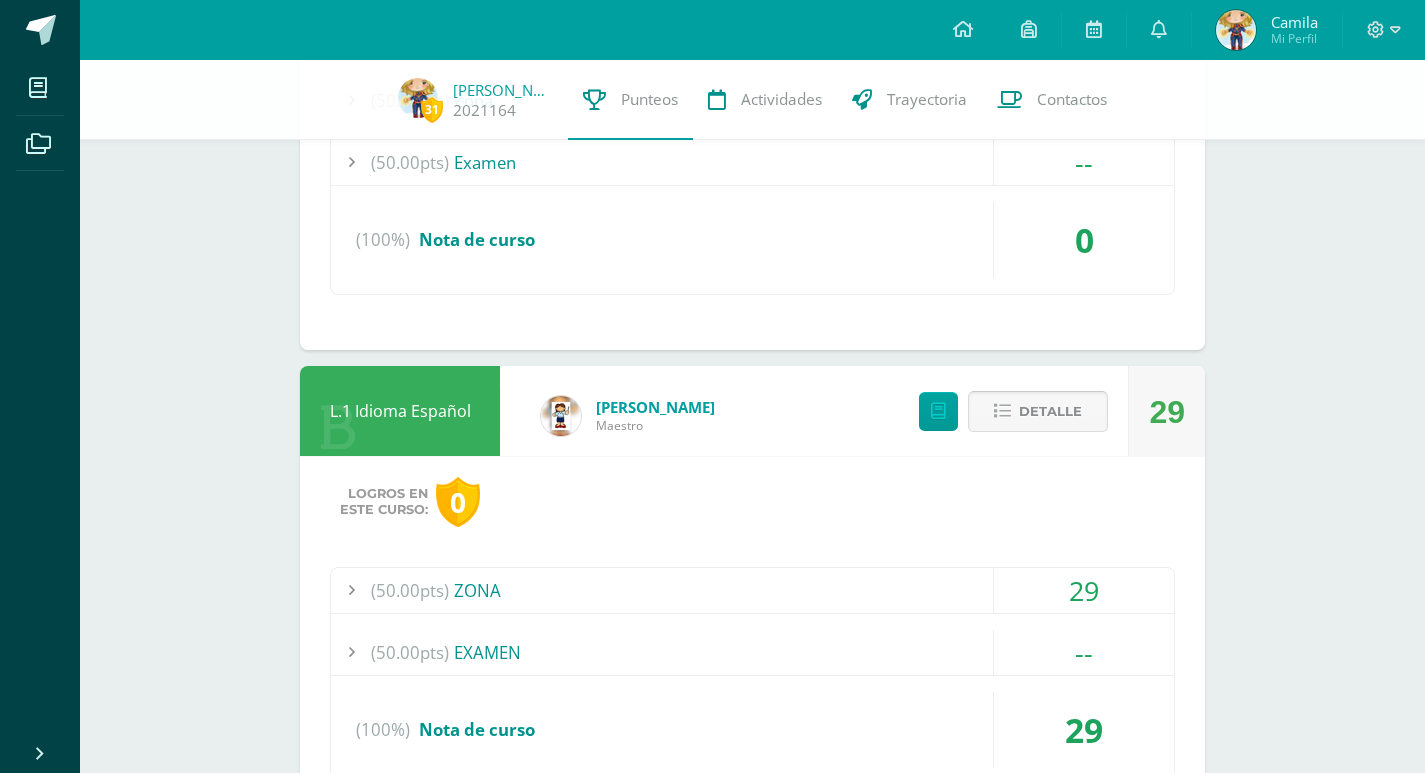 scroll, scrollTop: 1840, scrollLeft: 0, axis: vertical 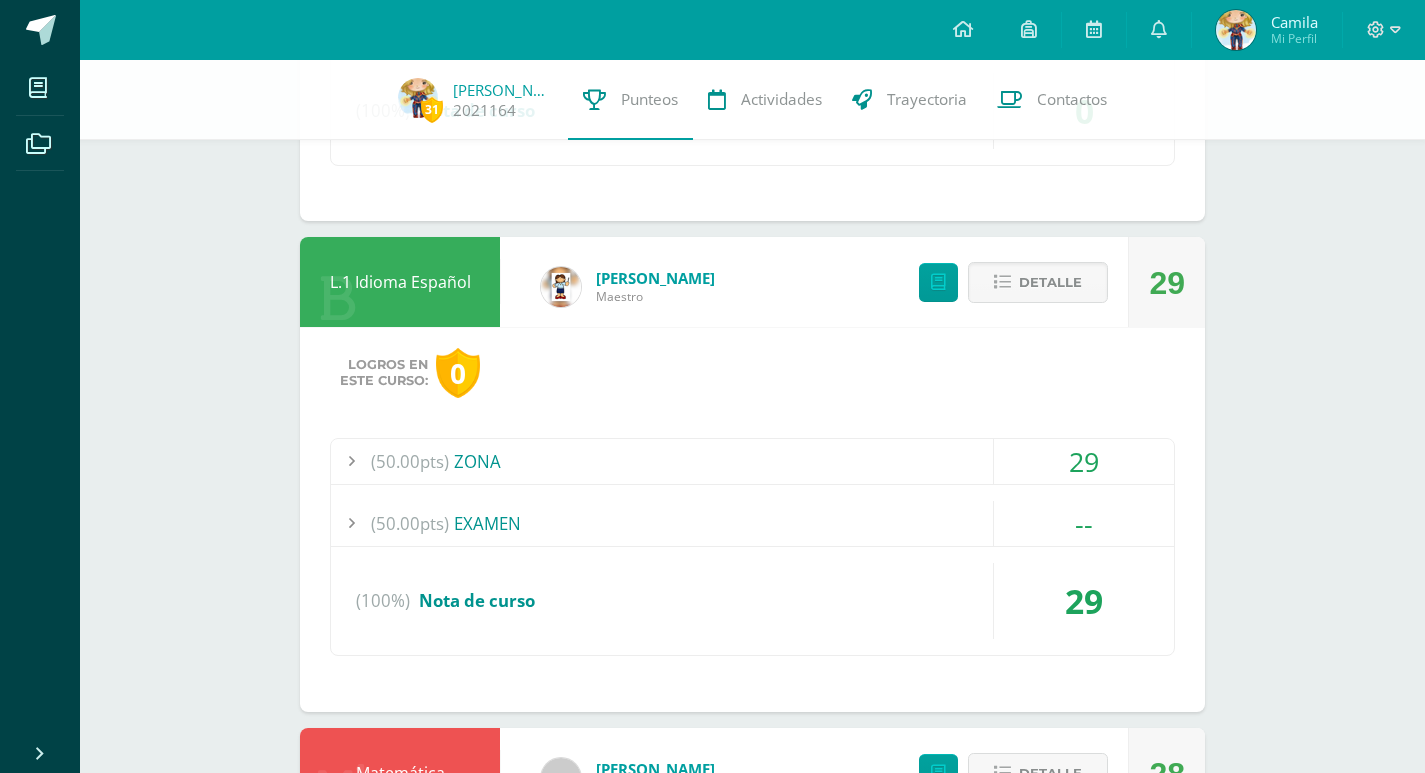 click on "(50.00pts)
ZONA
29
(15.0pts)  Trabajo #1 - Subgéneros Narrativos
13
(15.0pts)  Actividad #2 - Prueba corta" at bounding box center (752, 547) 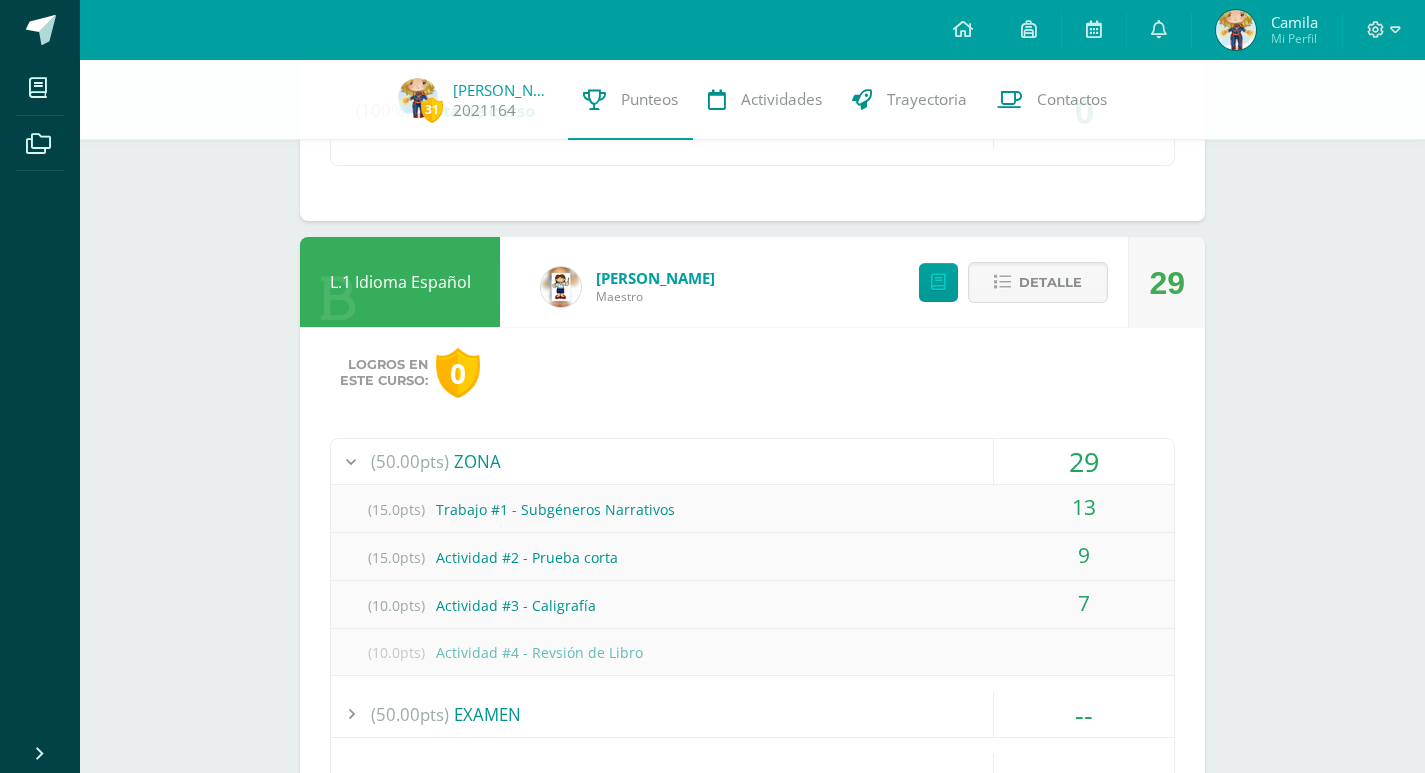 click on "29" at bounding box center (1084, 461) 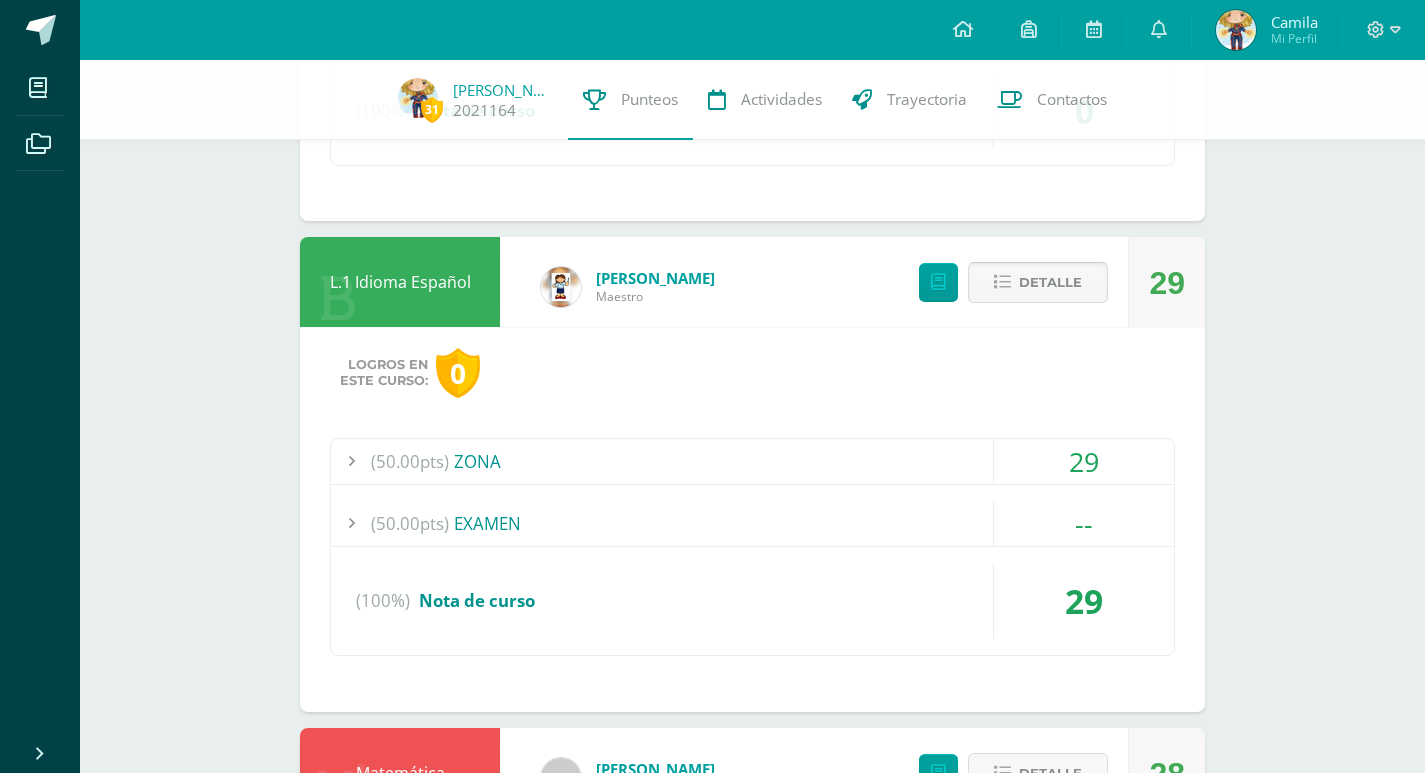click on "Detalle" at bounding box center (1038, 282) 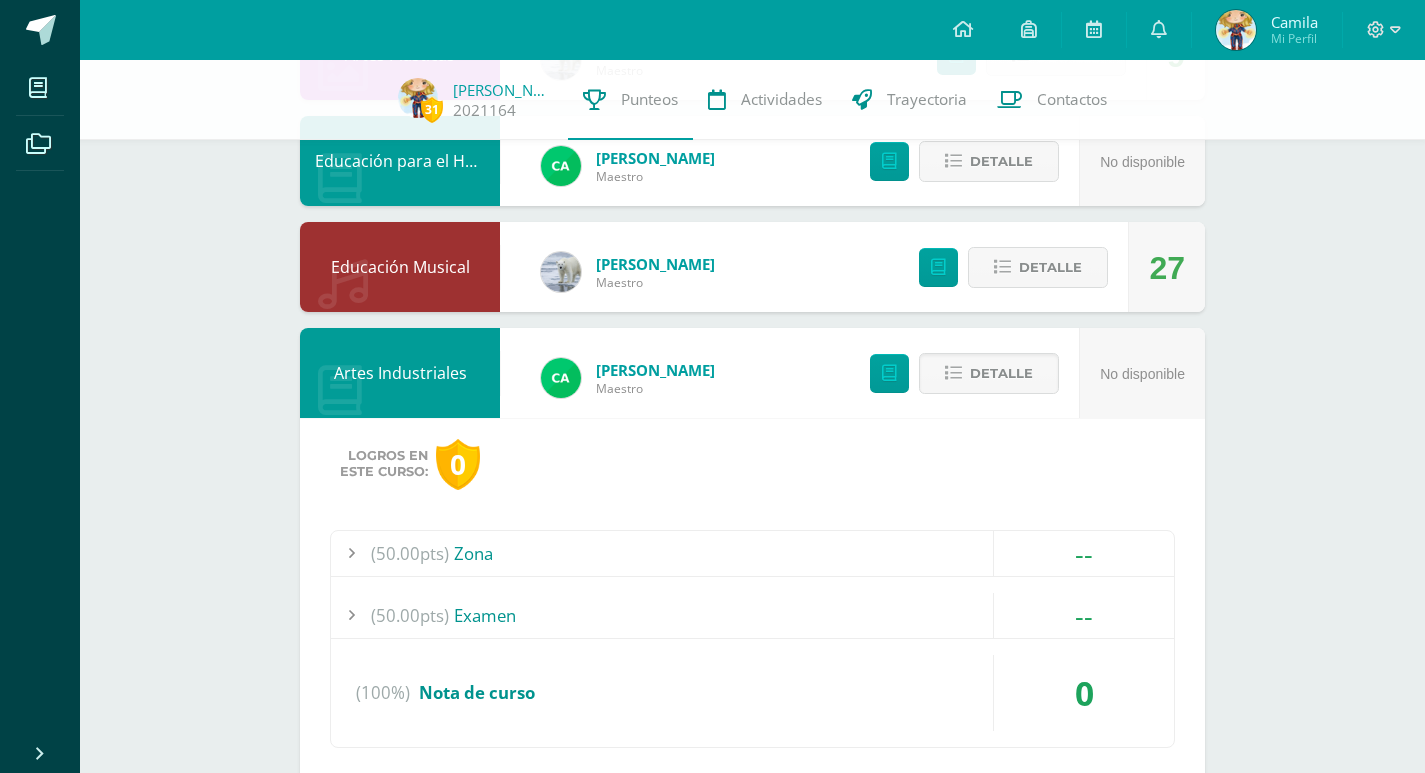 scroll, scrollTop: 1240, scrollLeft: 0, axis: vertical 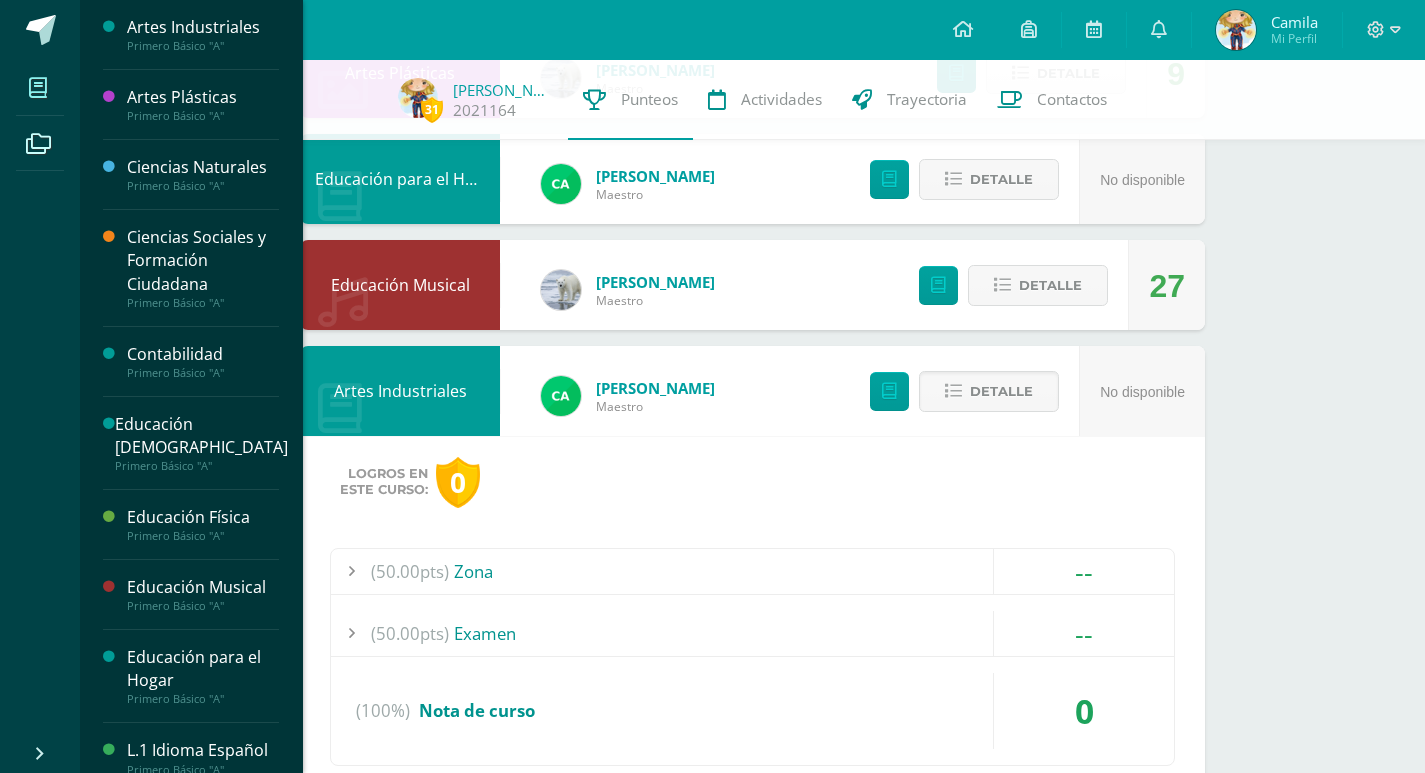 click at bounding box center [38, 87] 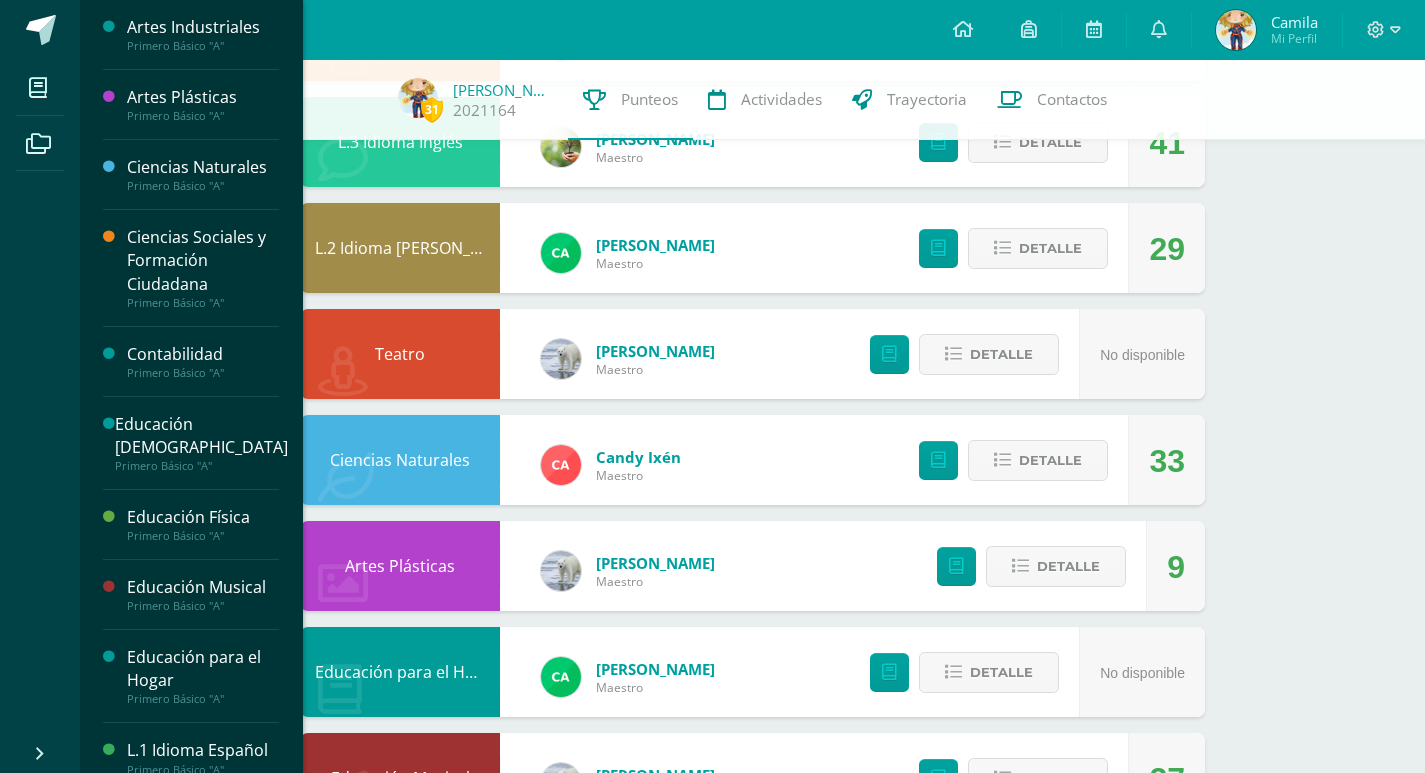 scroll, scrollTop: 640, scrollLeft: 0, axis: vertical 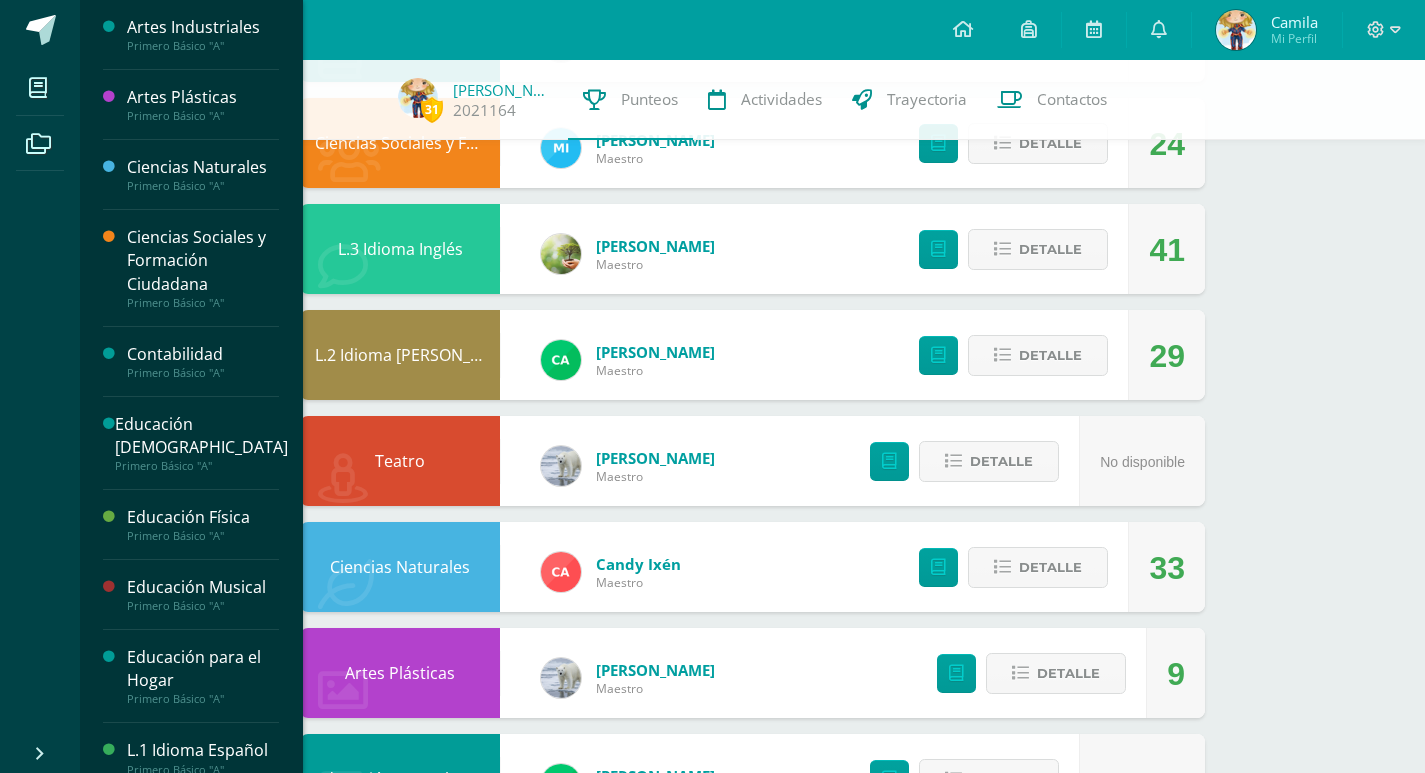 click on "Artes Industriales" at bounding box center [203, 27] 